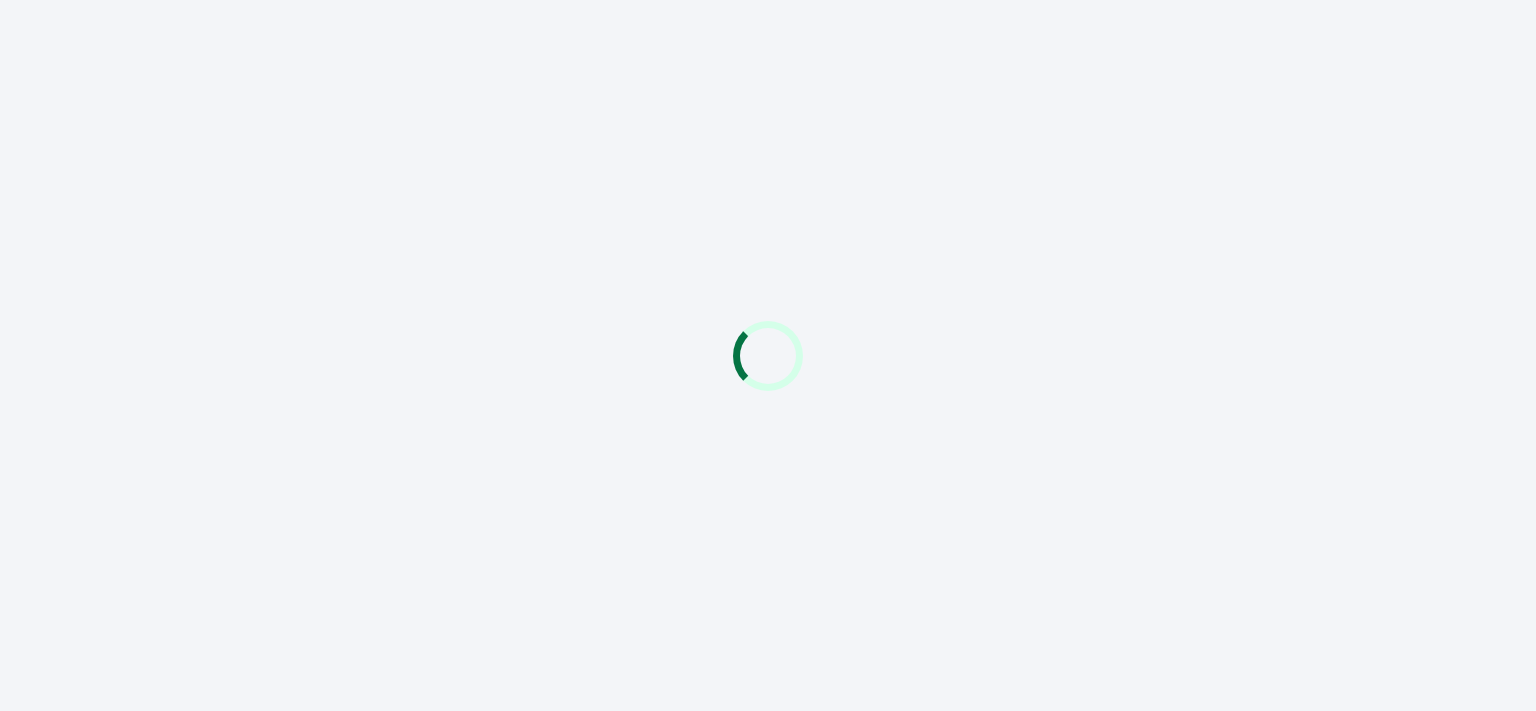 scroll, scrollTop: 0, scrollLeft: 0, axis: both 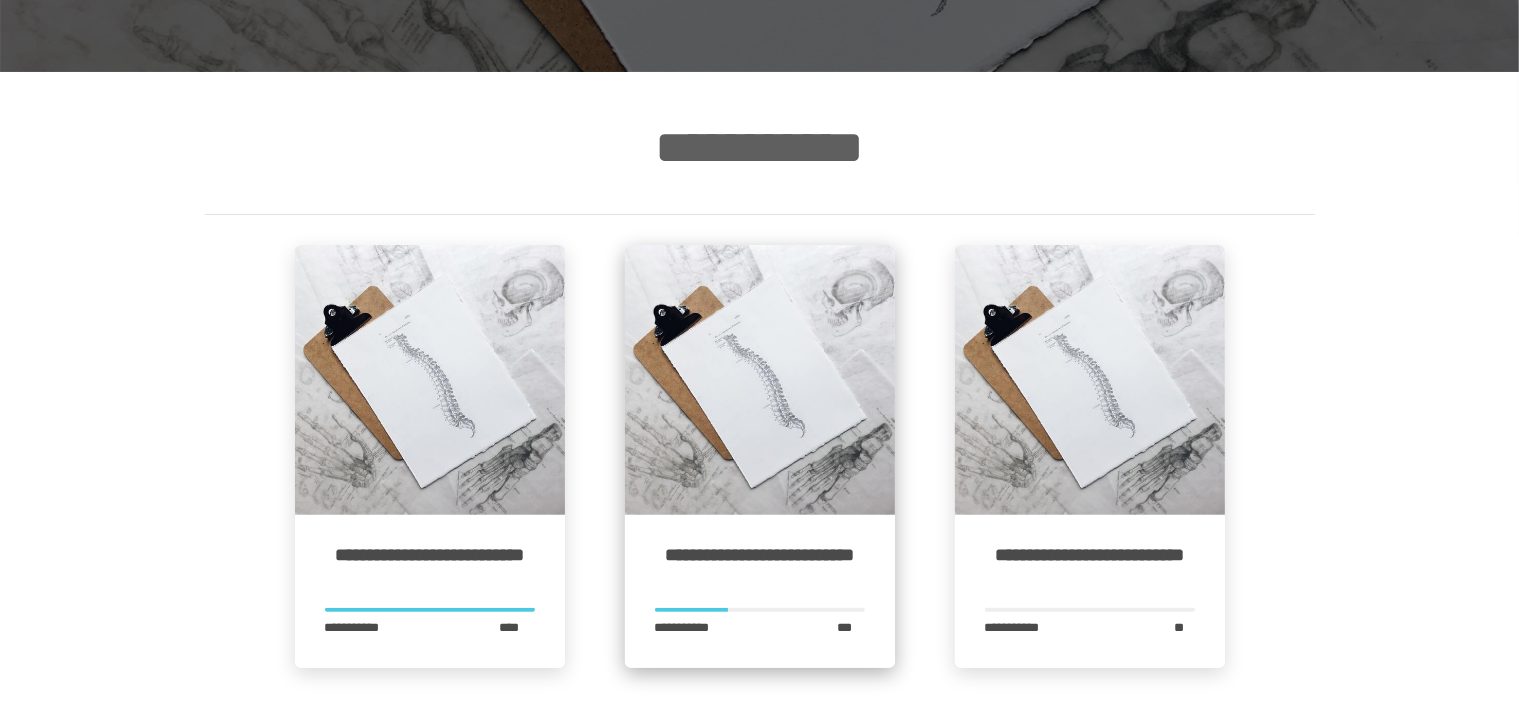 click at bounding box center (760, 380) 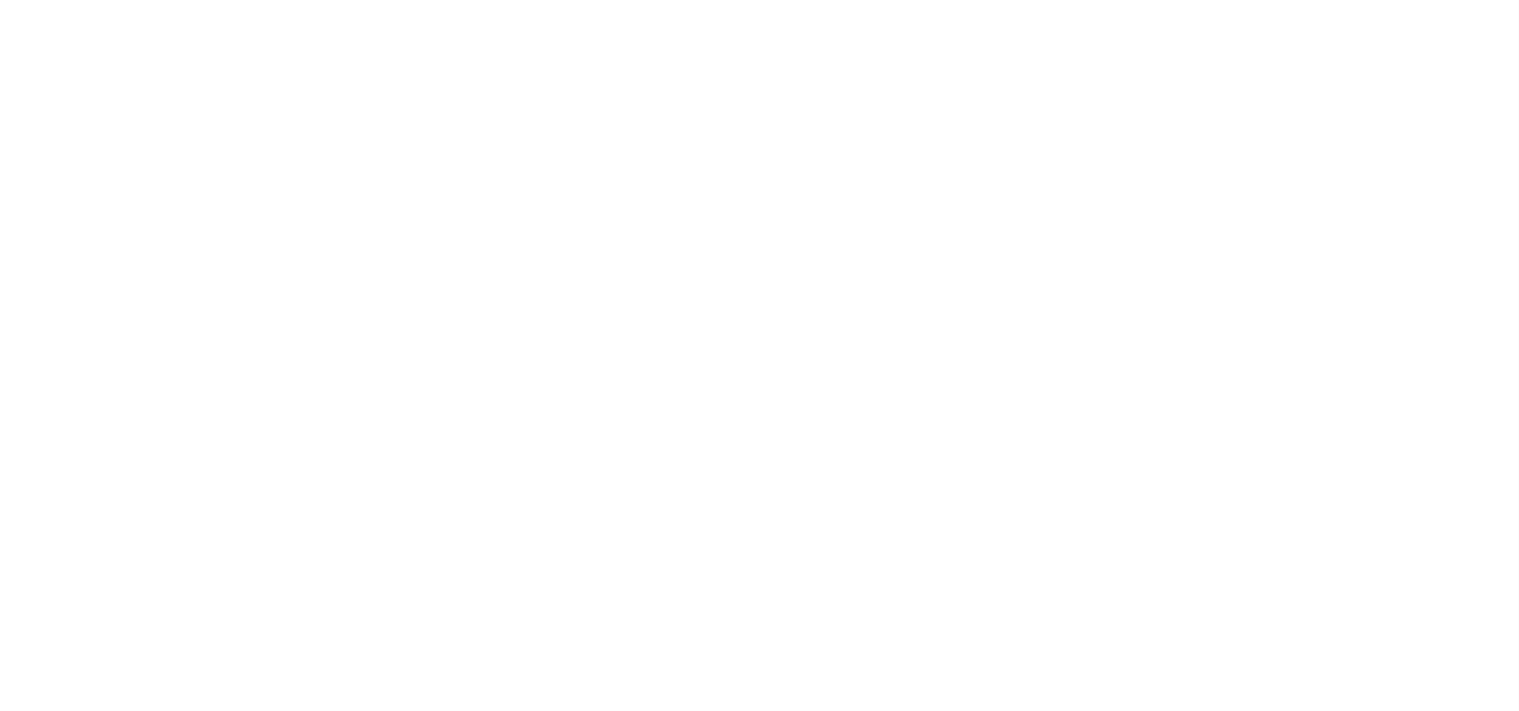 scroll, scrollTop: 0, scrollLeft: 0, axis: both 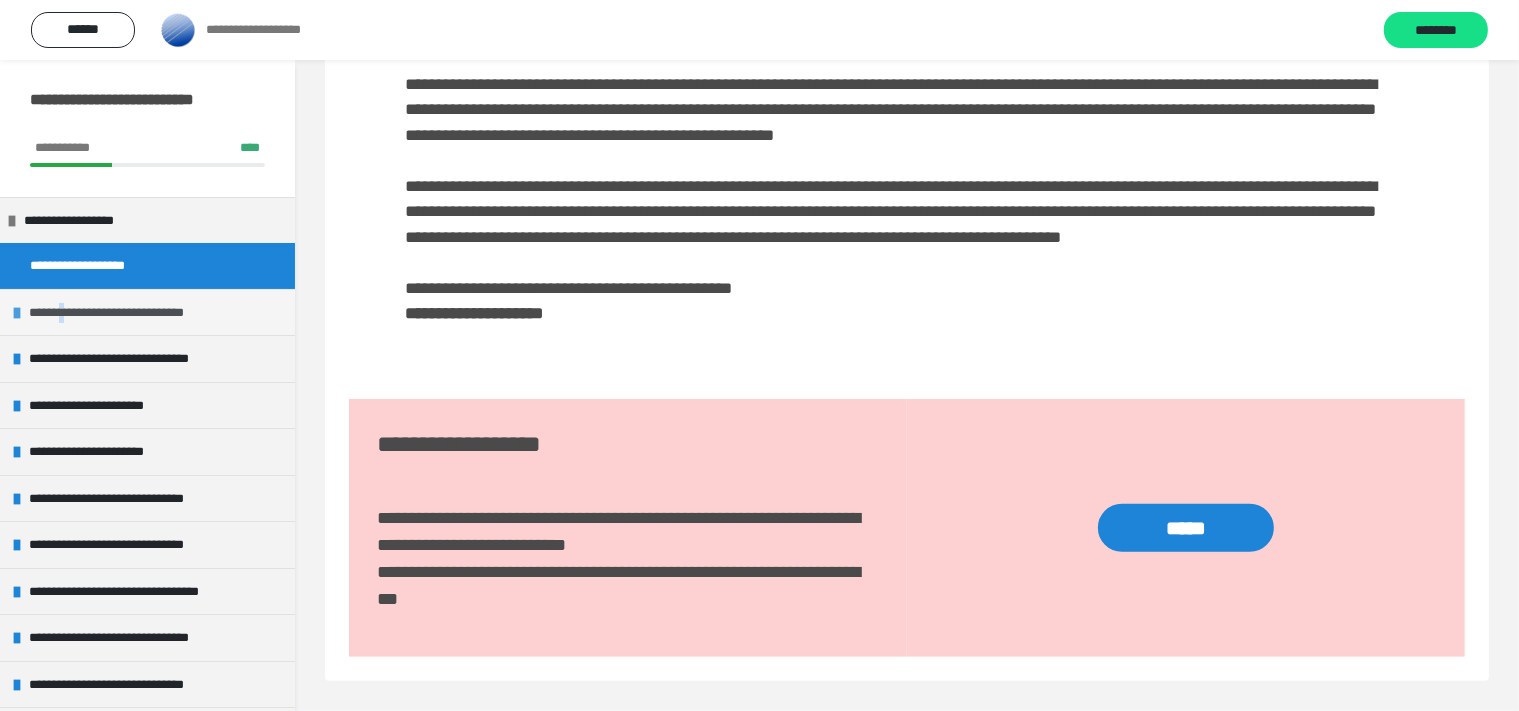 click on "**********" at bounding box center (129, 313) 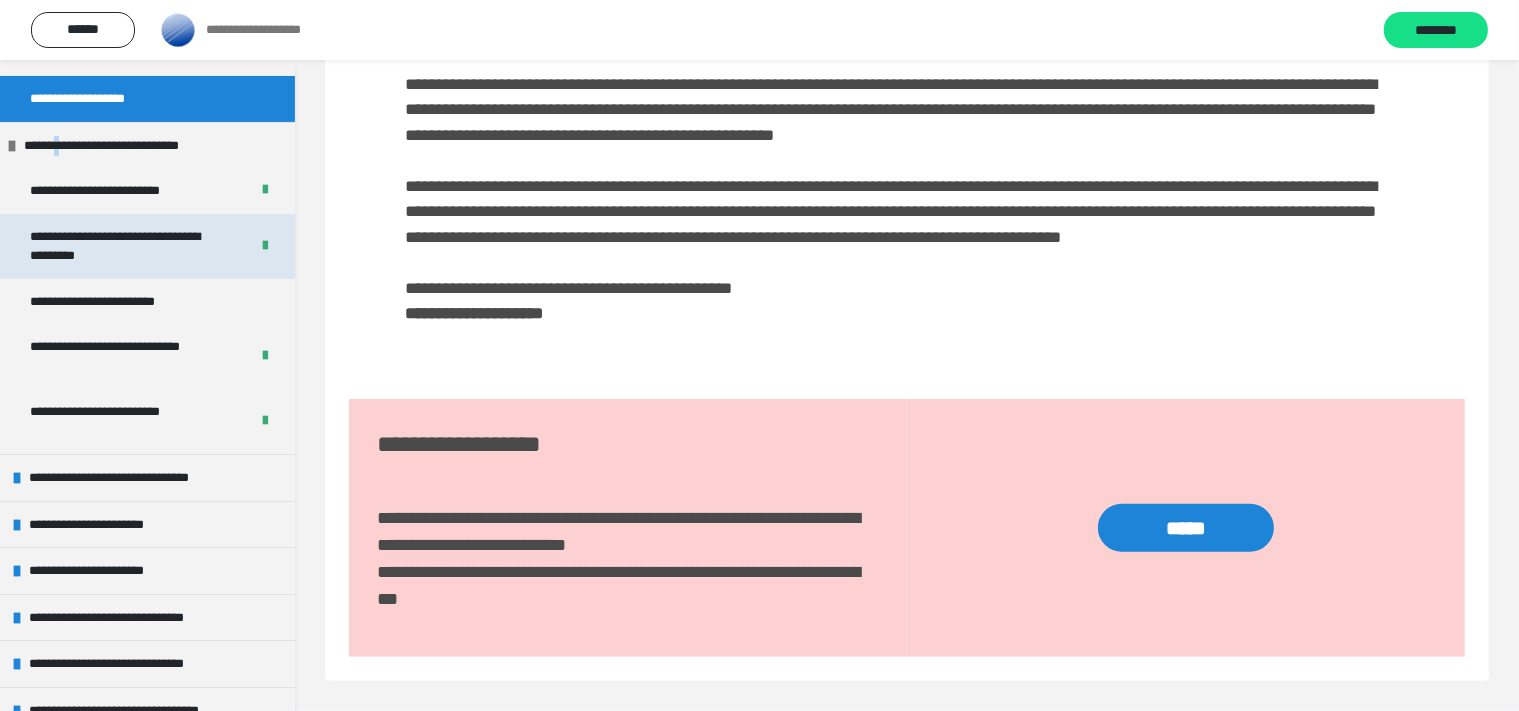 scroll, scrollTop: 288, scrollLeft: 0, axis: vertical 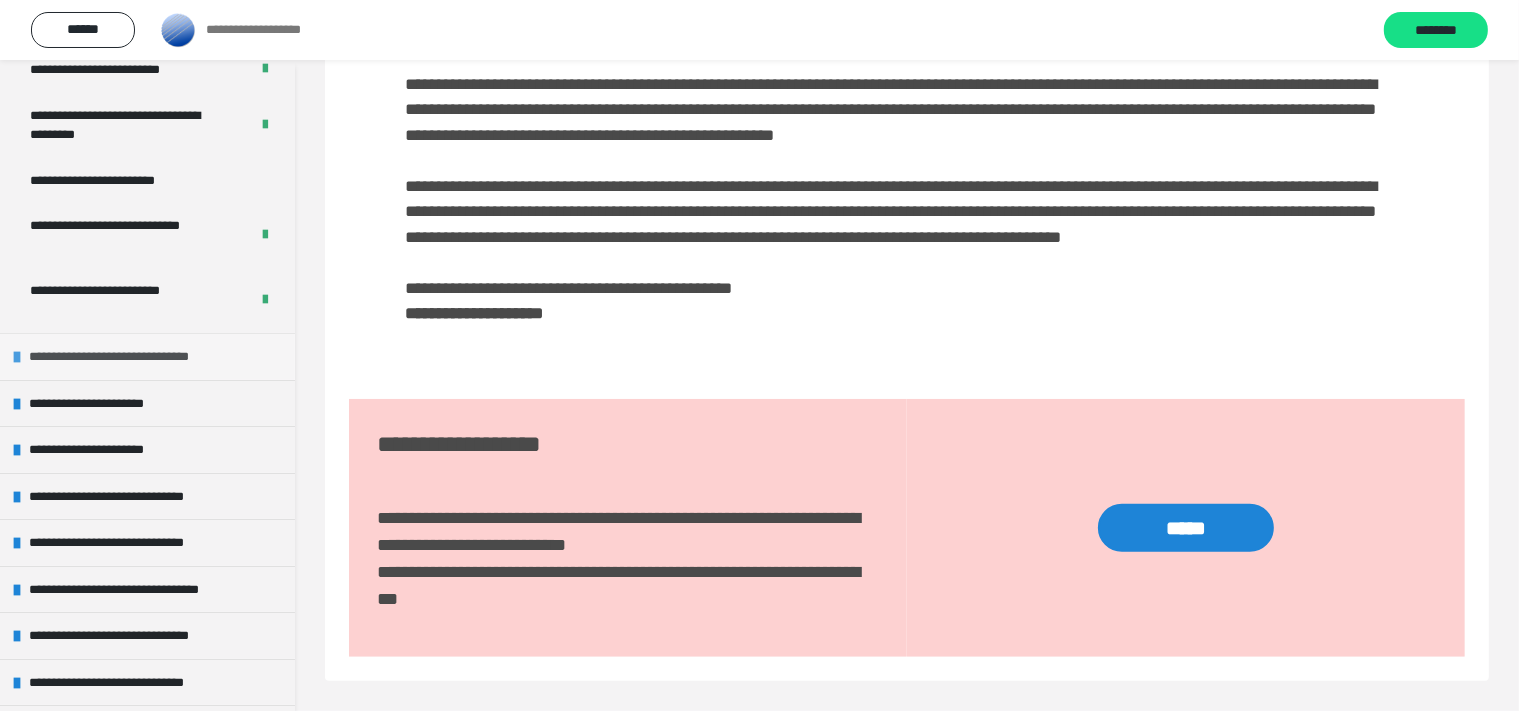 click on "**********" at bounding box center (134, 357) 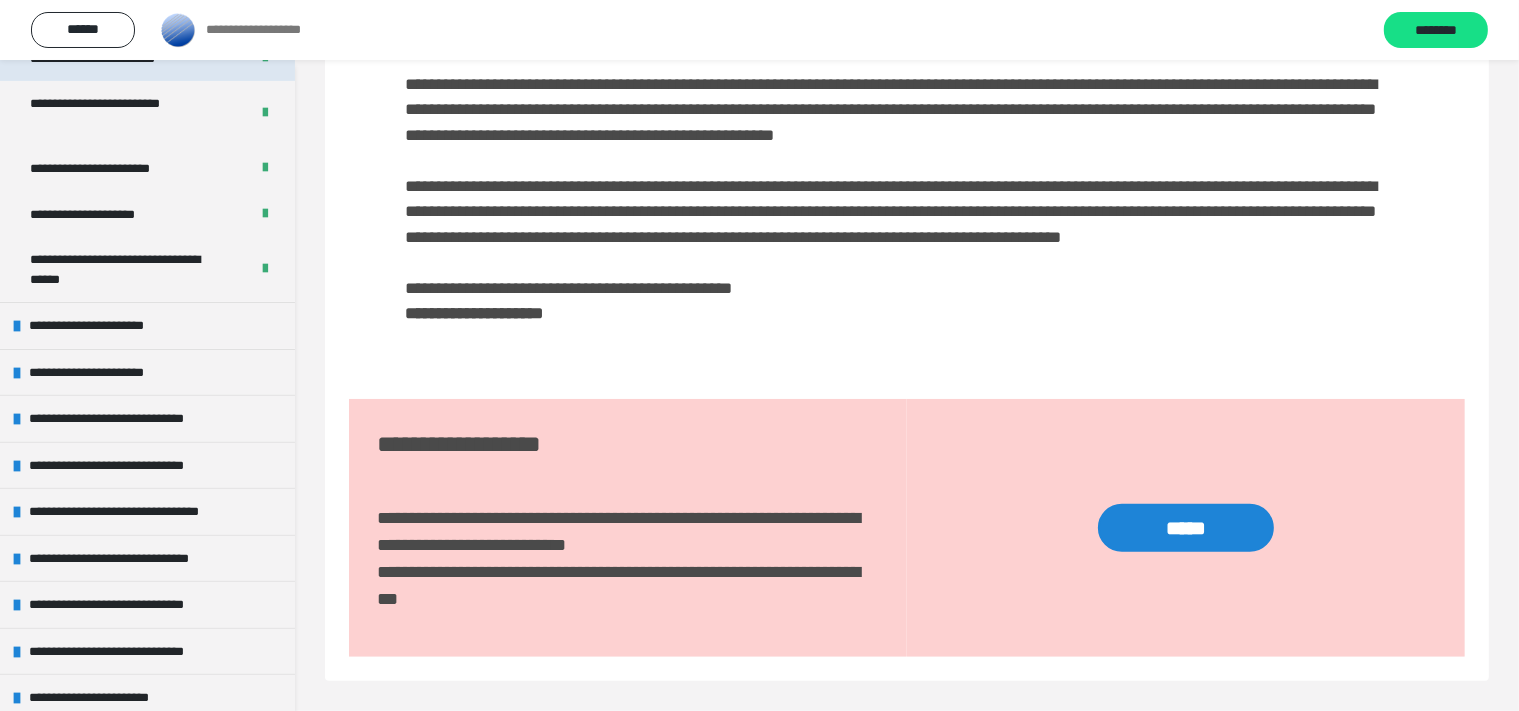 scroll, scrollTop: 672, scrollLeft: 0, axis: vertical 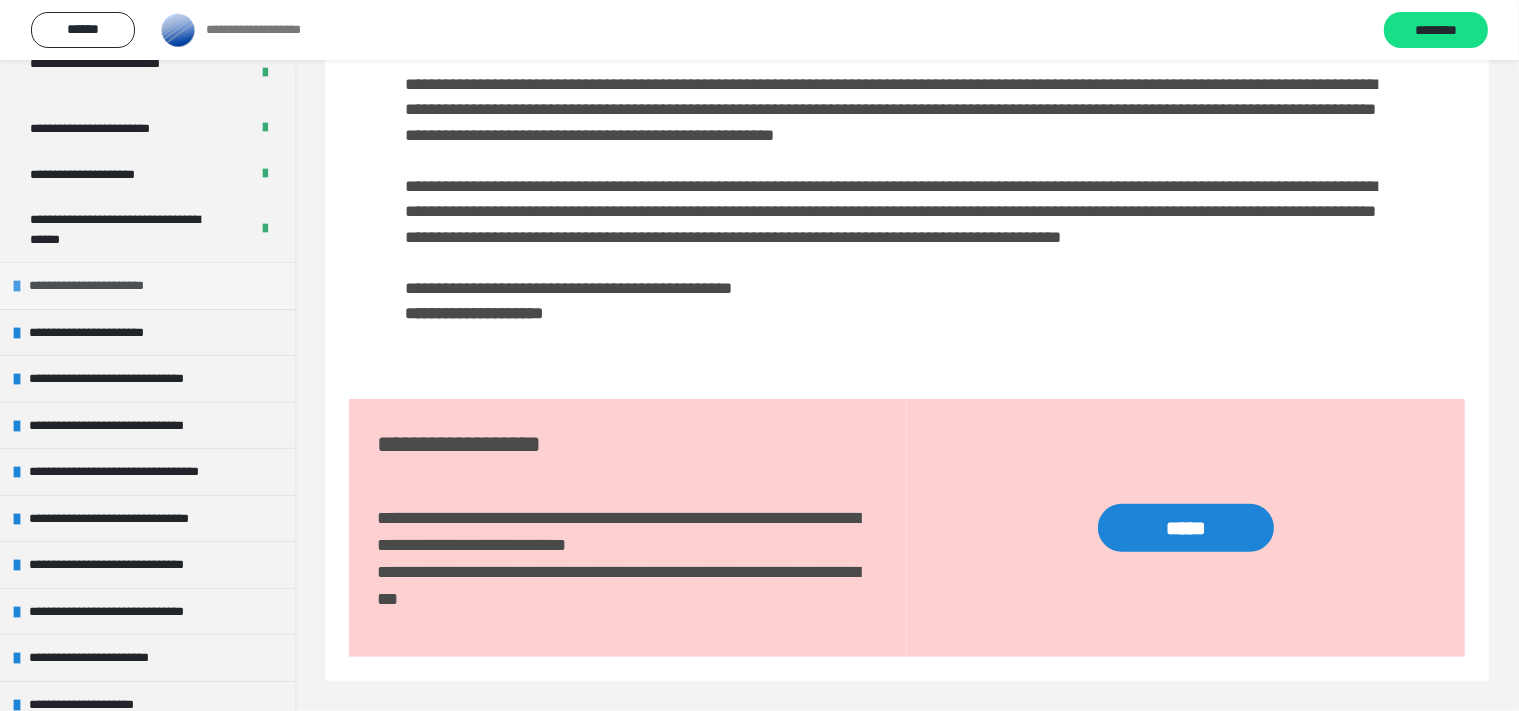 click on "**********" at bounding box center (103, 286) 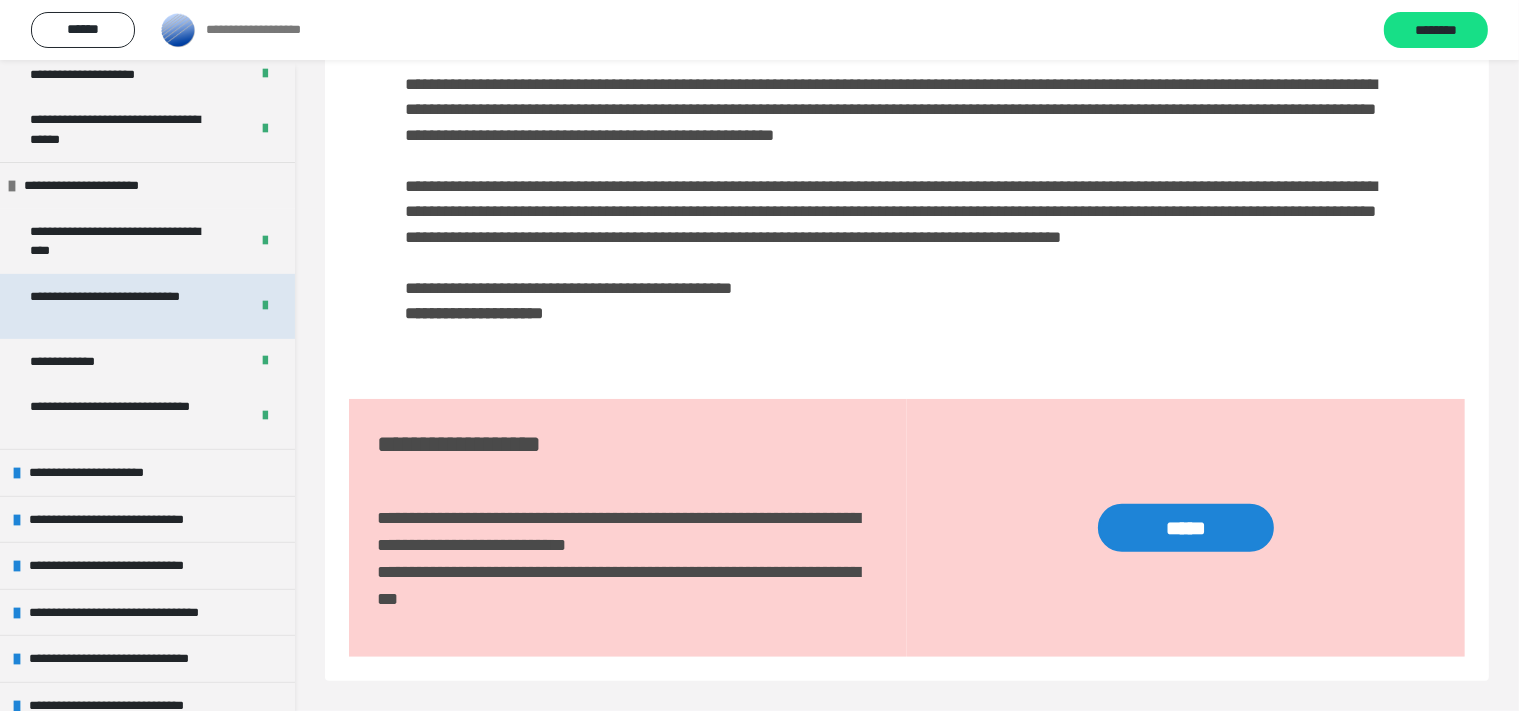 scroll, scrollTop: 960, scrollLeft: 0, axis: vertical 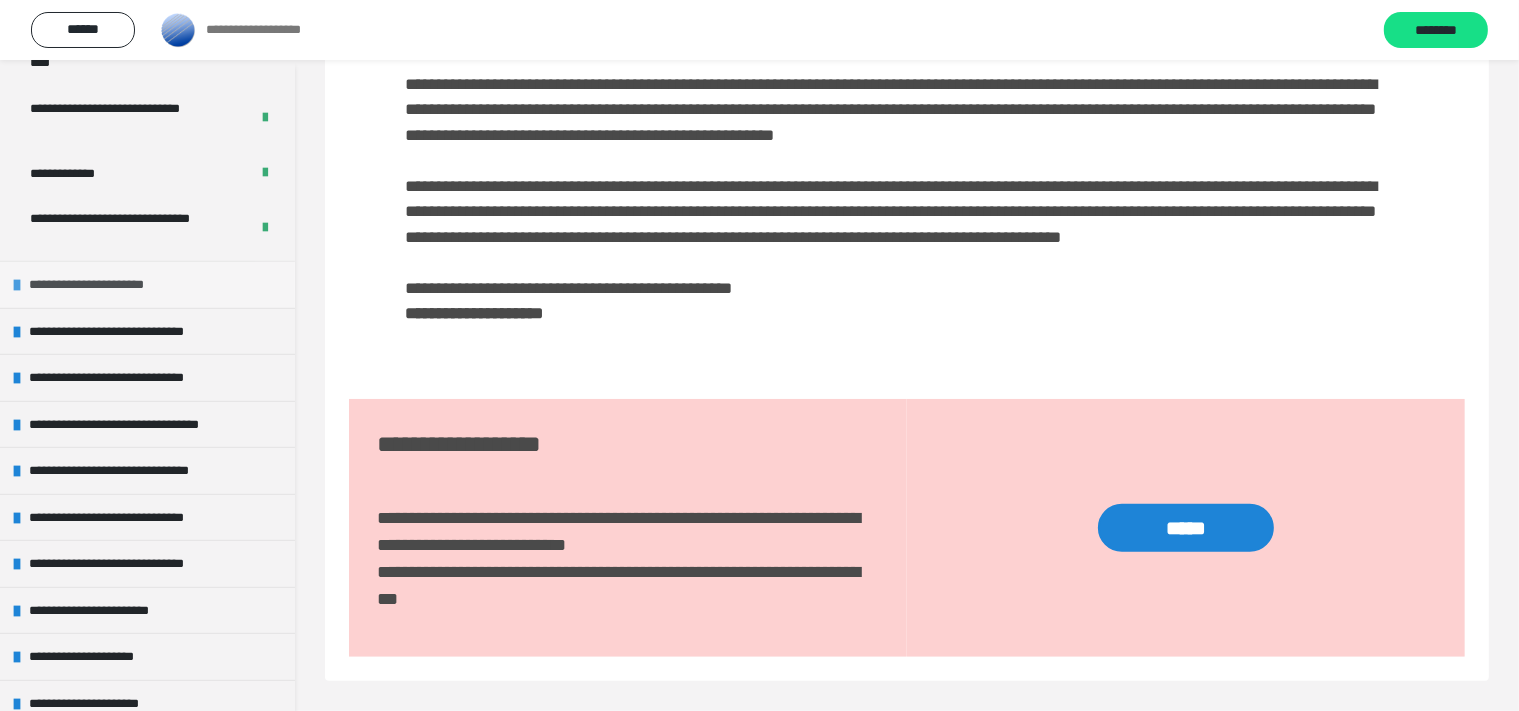 click on "**********" at bounding box center [108, 285] 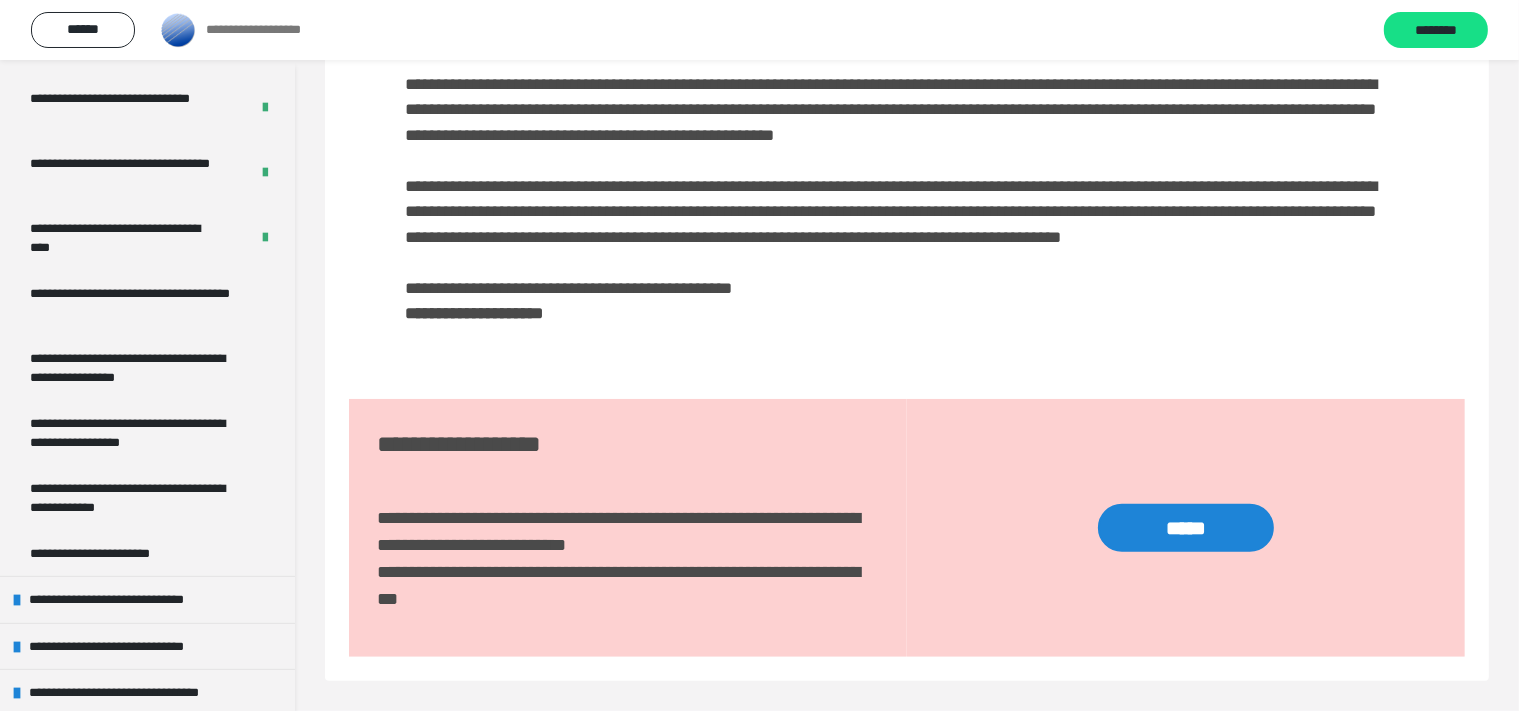 scroll, scrollTop: 1440, scrollLeft: 0, axis: vertical 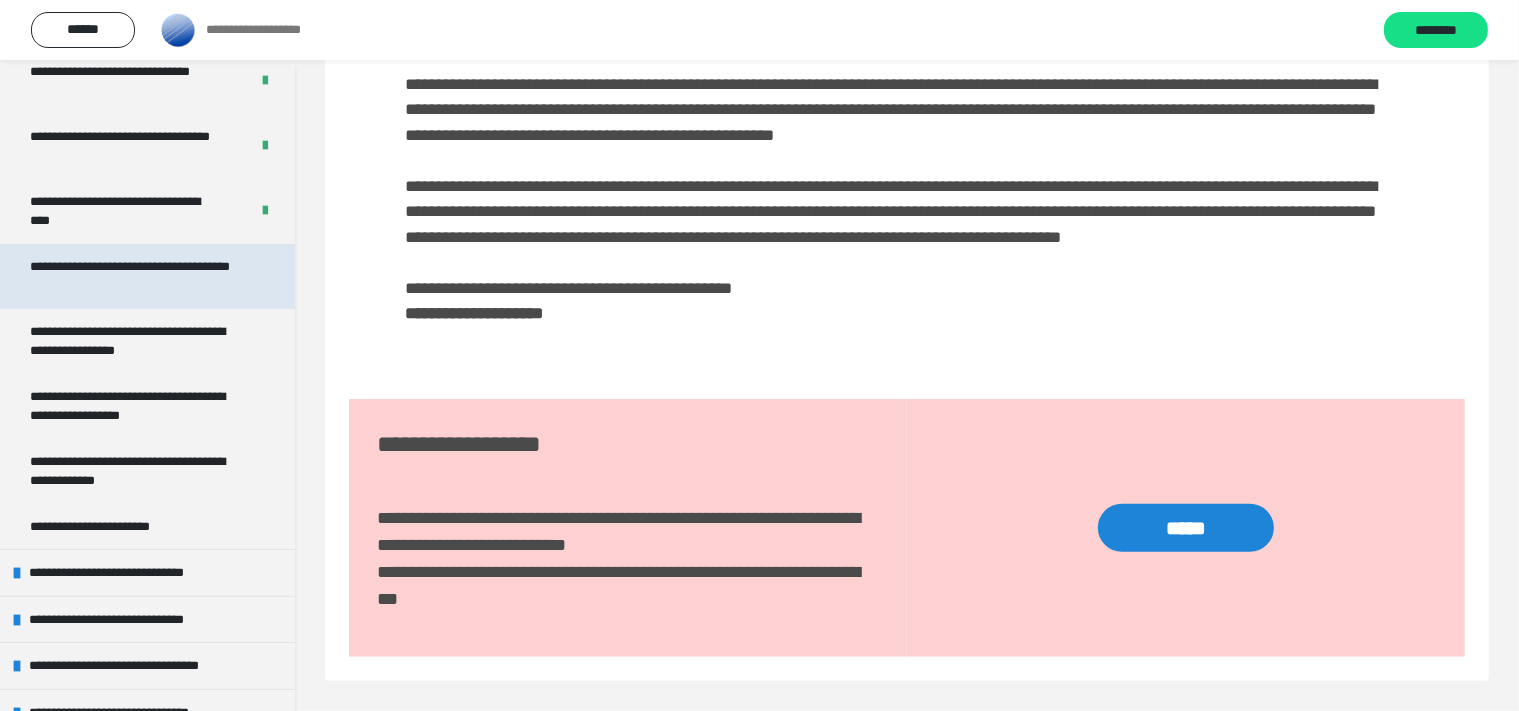click on "**********" at bounding box center (131, 276) 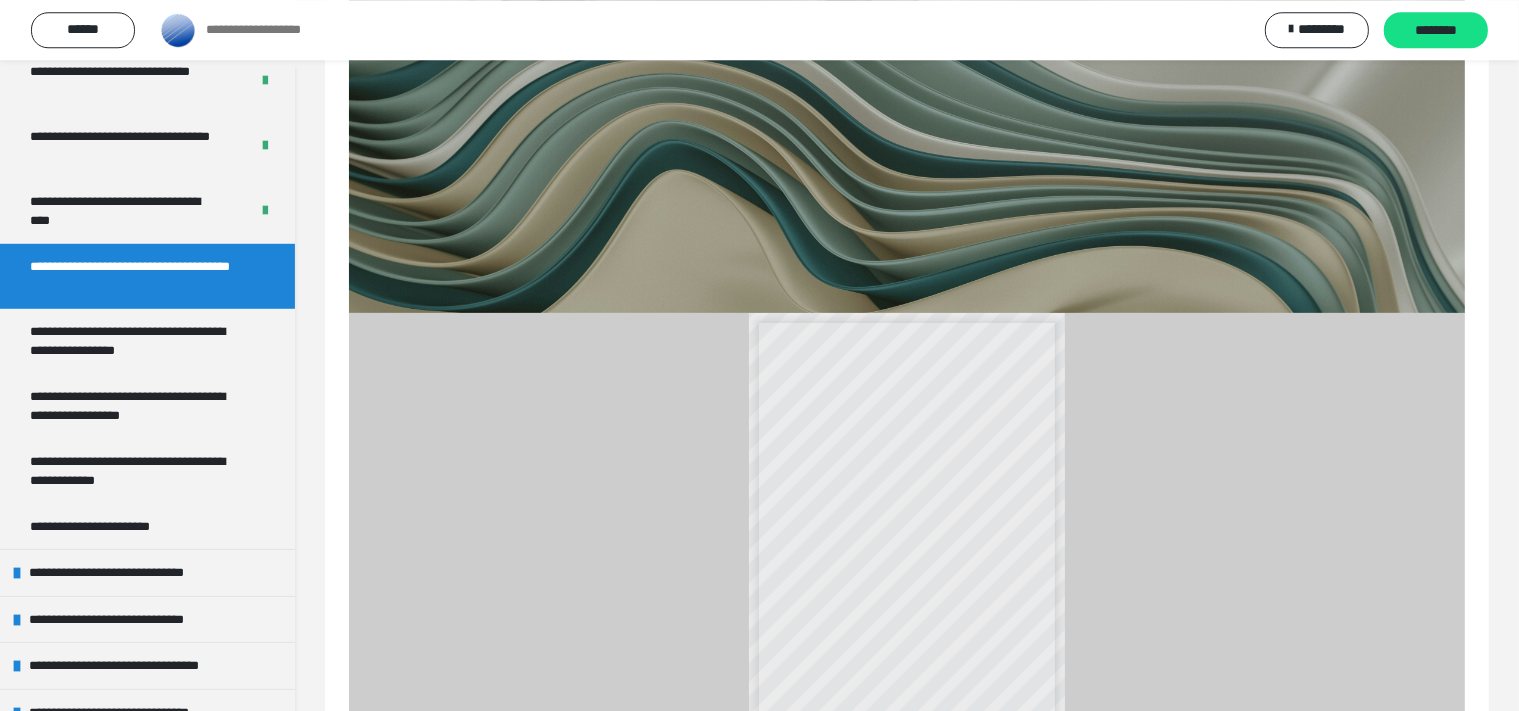 scroll, scrollTop: 341, scrollLeft: 0, axis: vertical 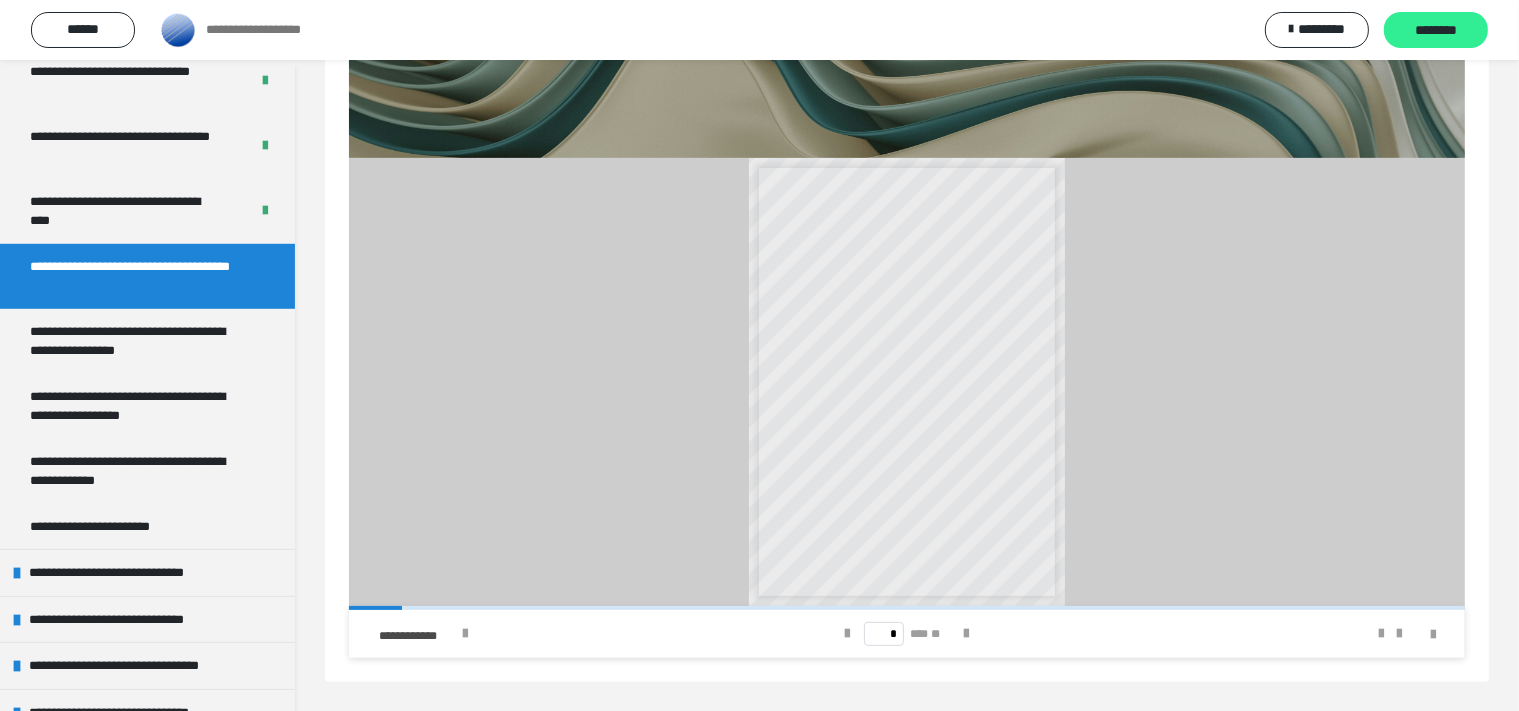 click on "********" at bounding box center [1436, 31] 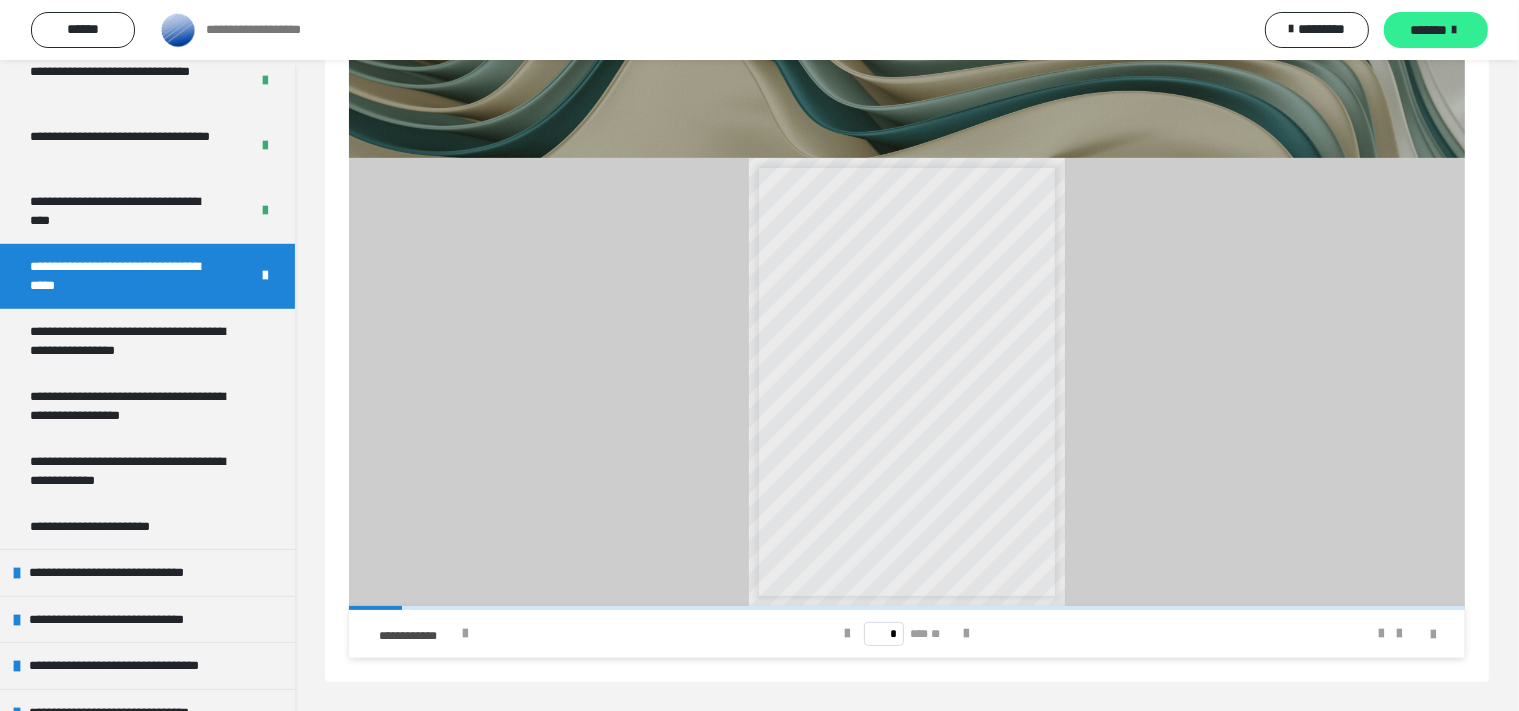 click on "*******" at bounding box center [1429, 30] 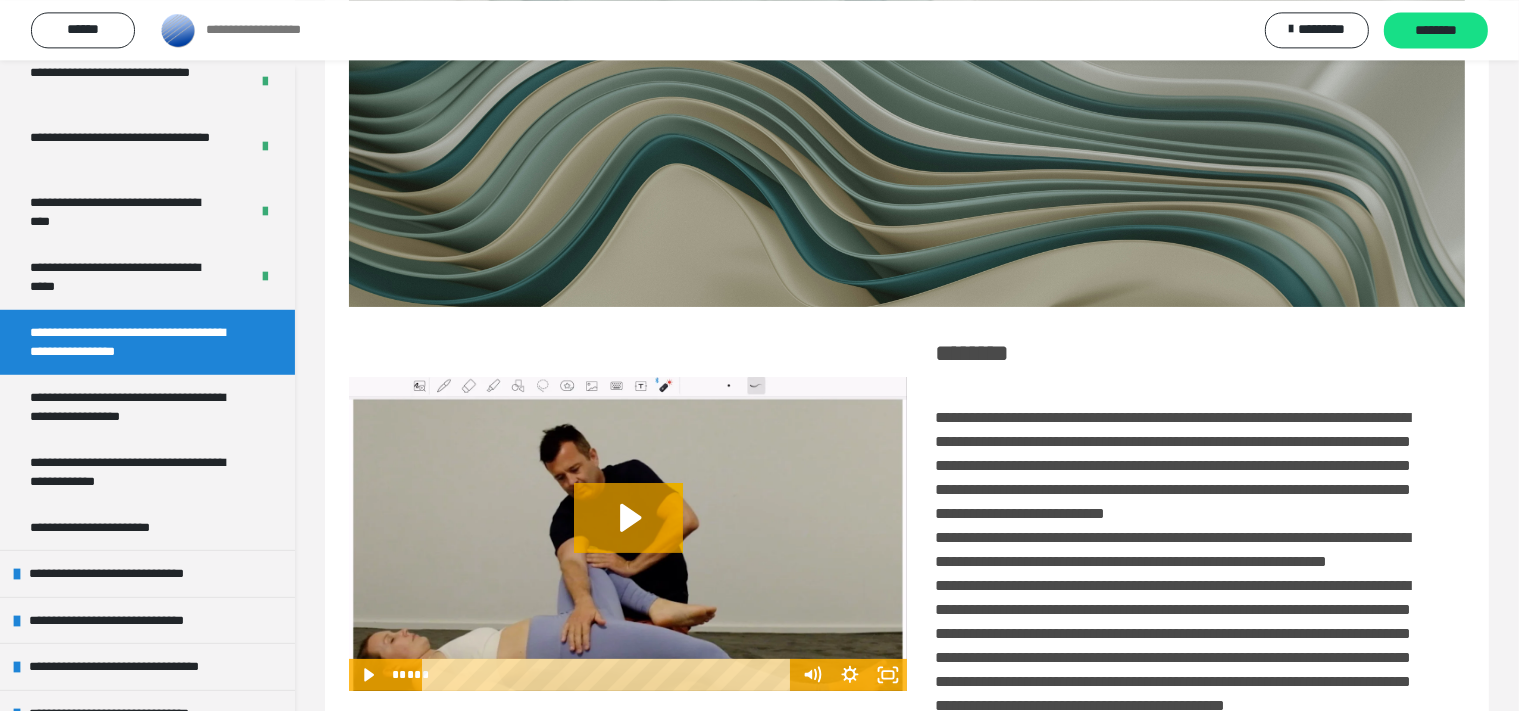 scroll, scrollTop: 528, scrollLeft: 0, axis: vertical 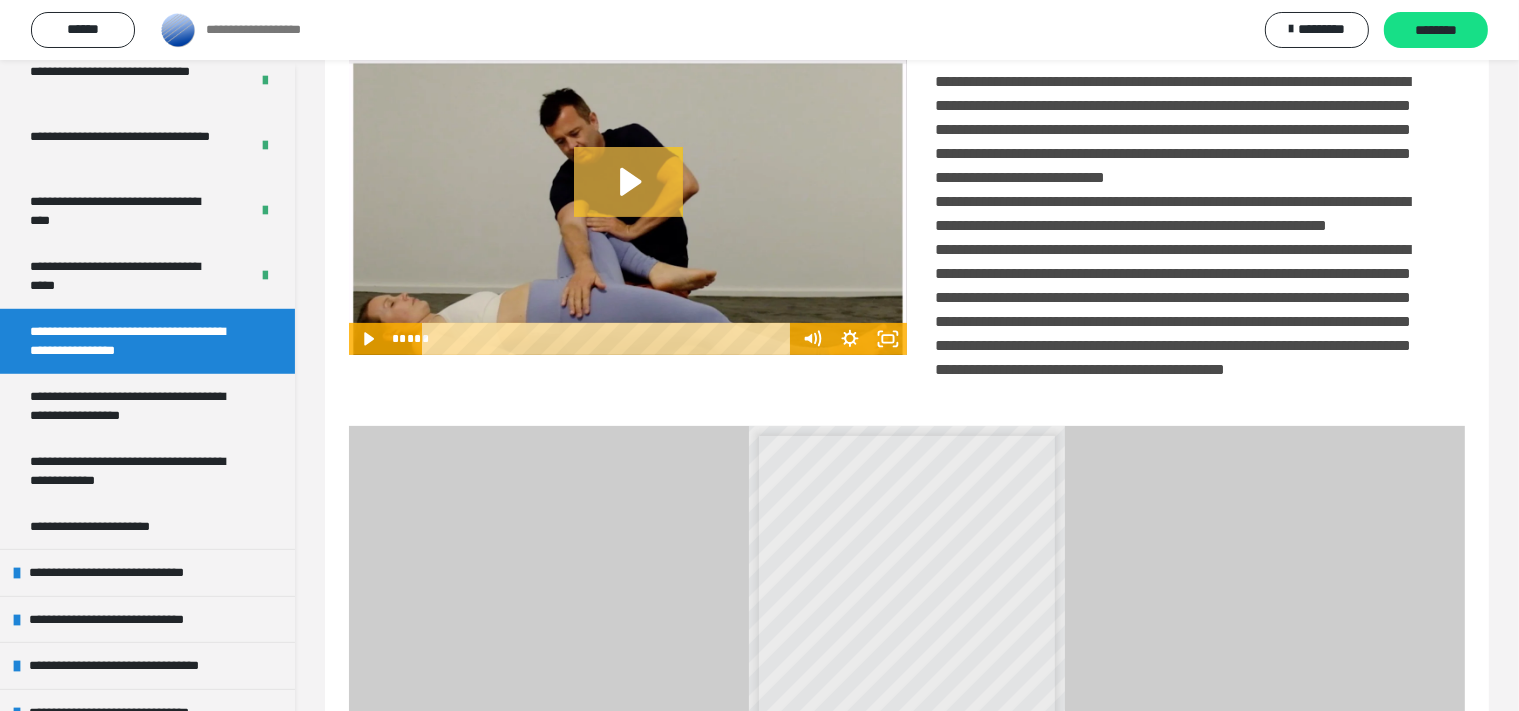 click 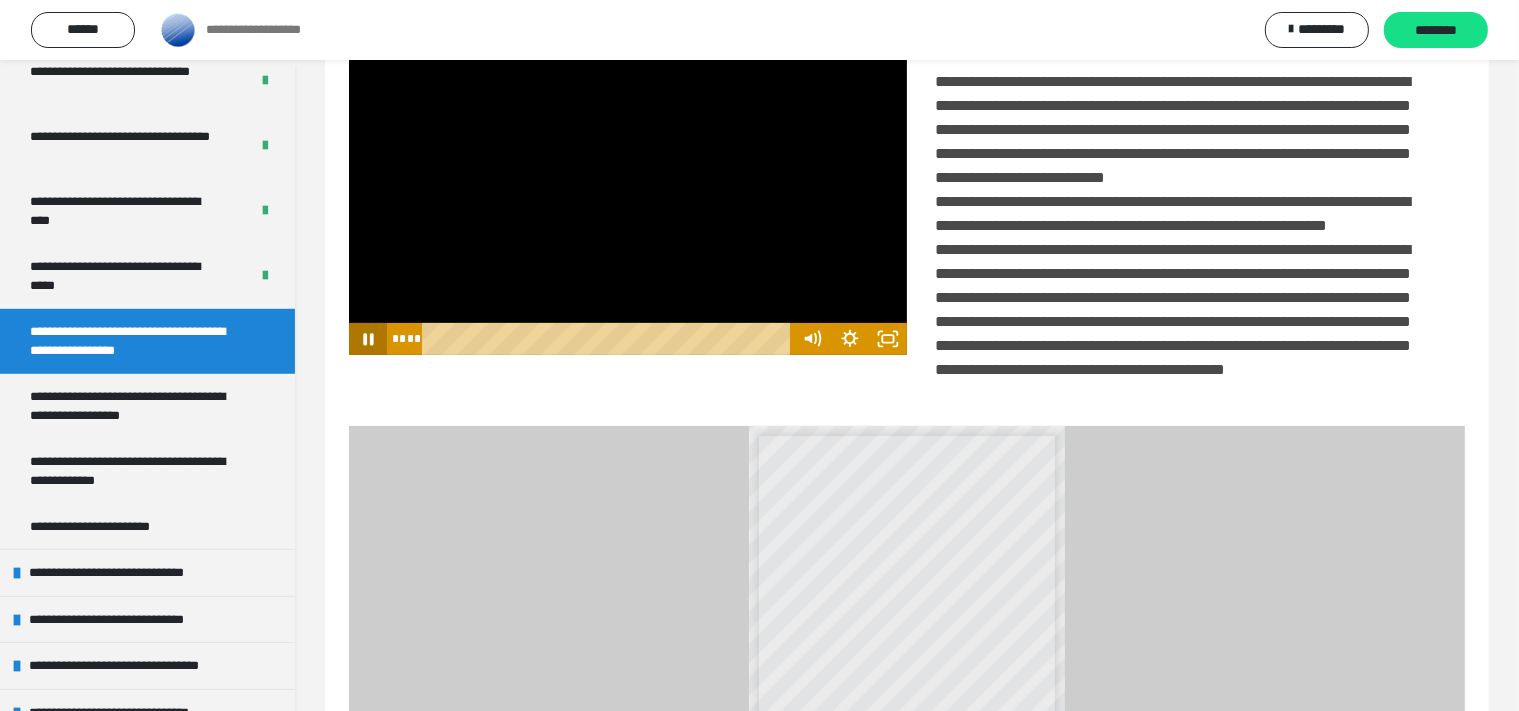 click 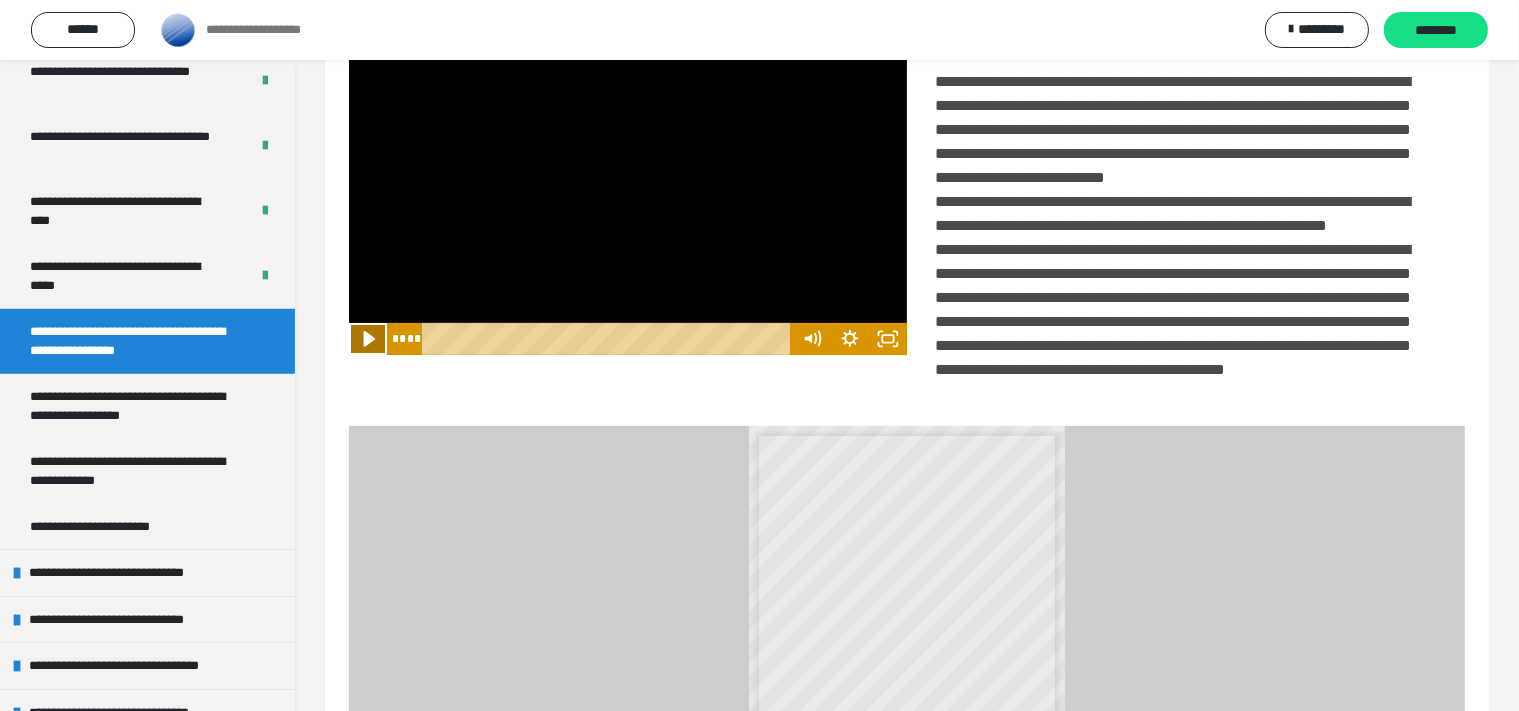 click 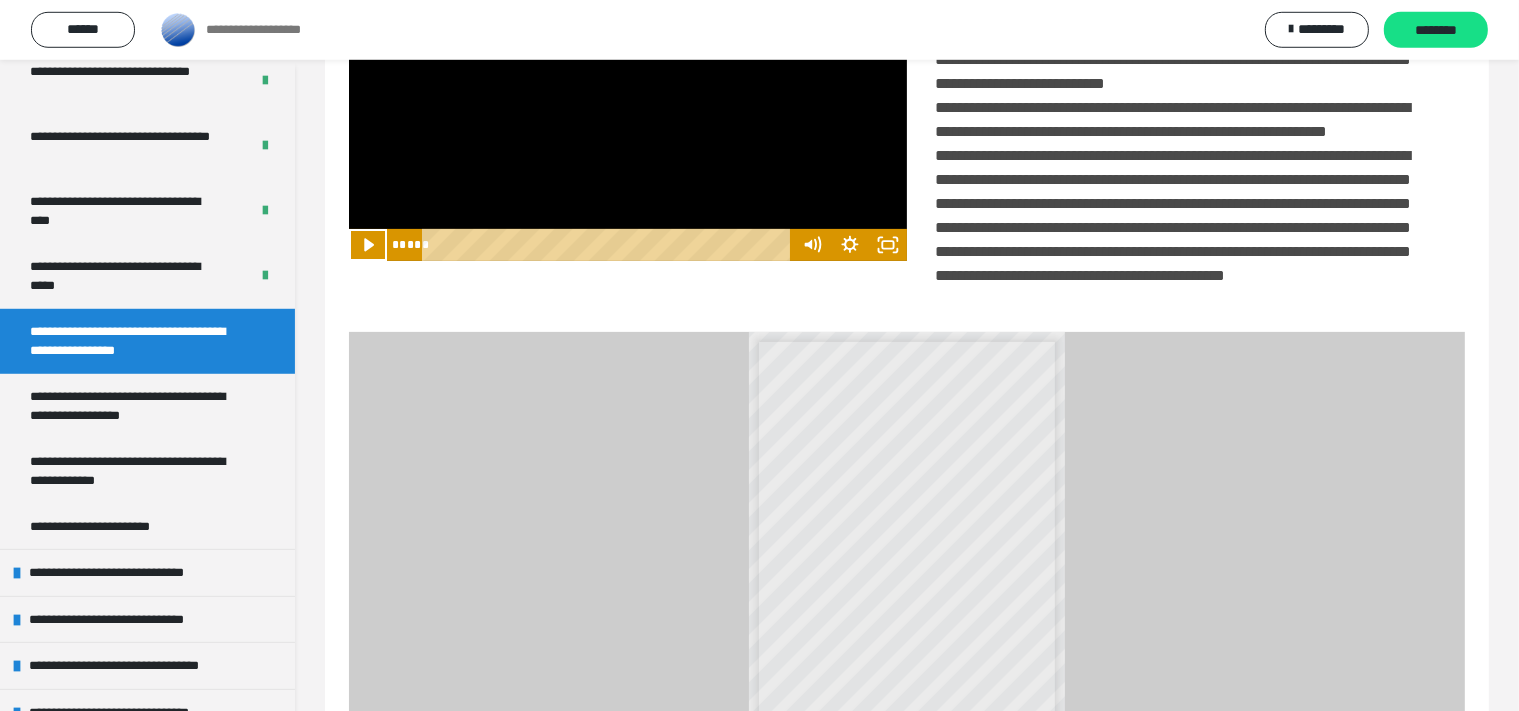 scroll, scrollTop: 916, scrollLeft: 0, axis: vertical 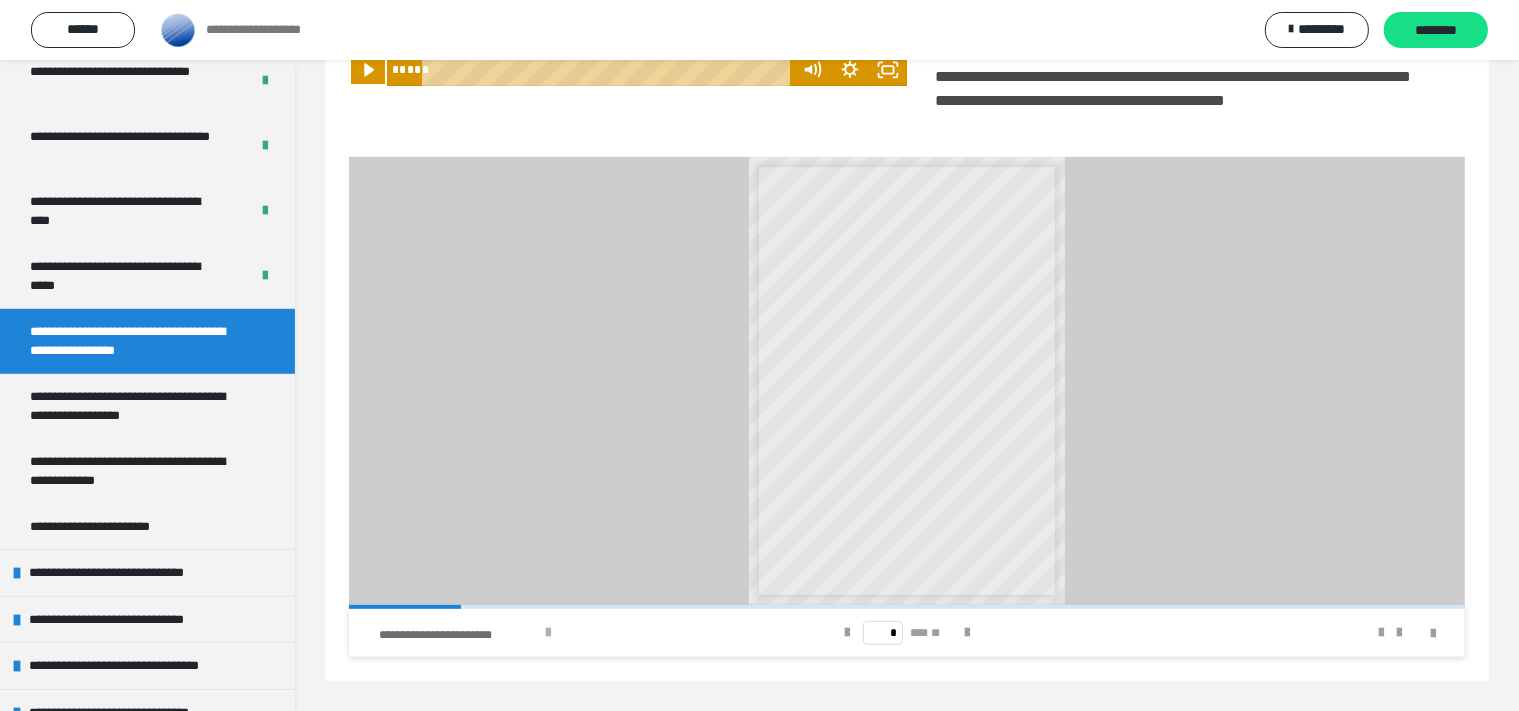 click on "**********" at bounding box center (459, 635) 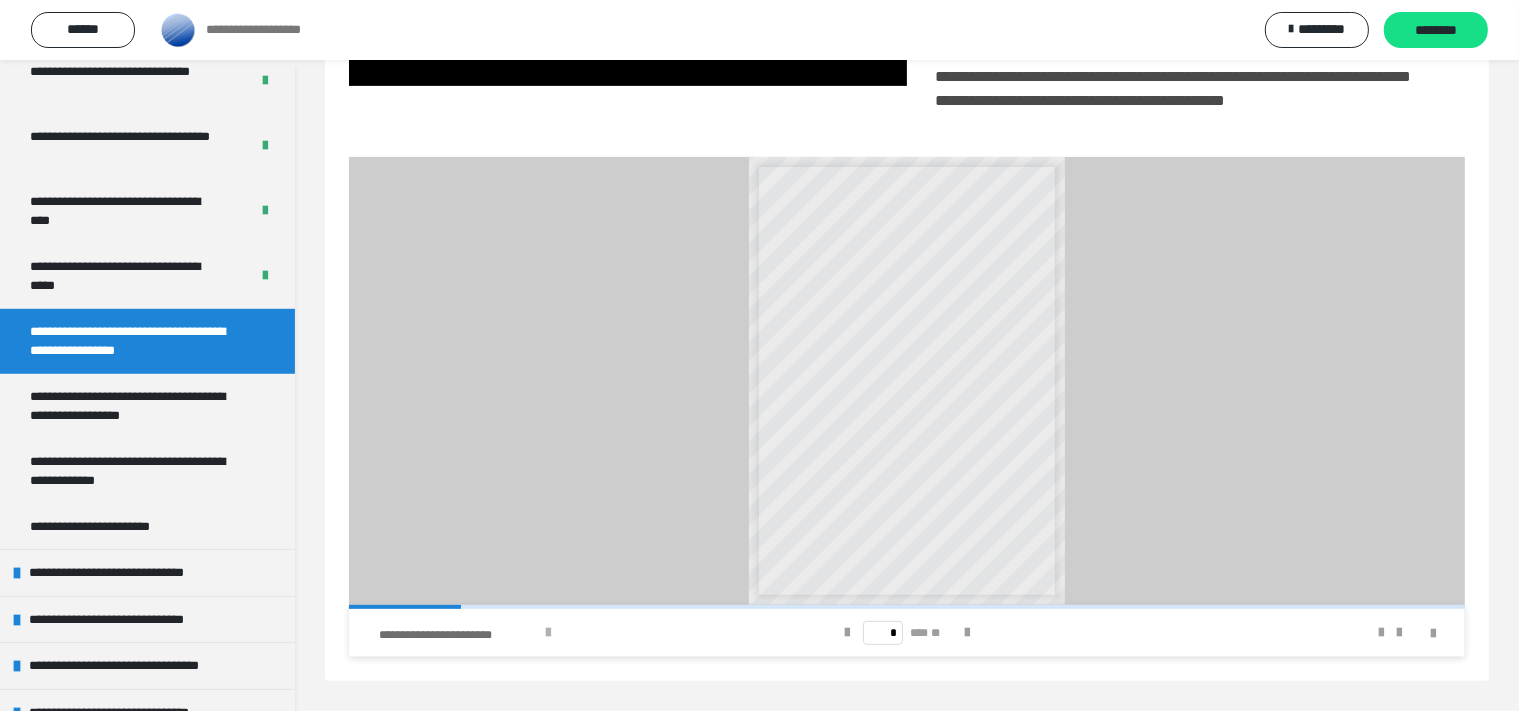 click at bounding box center [548, 633] 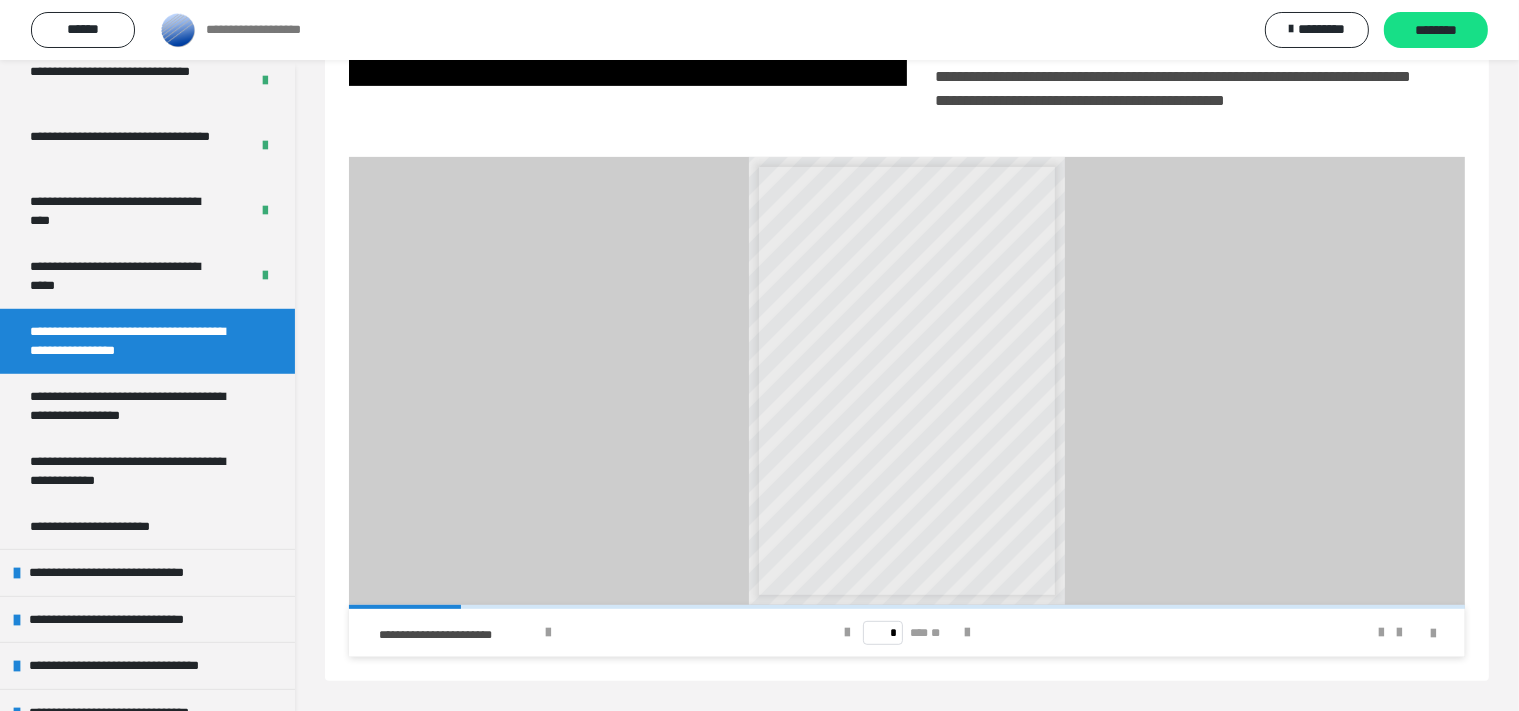 click on "**********" at bounding box center [759, 30] 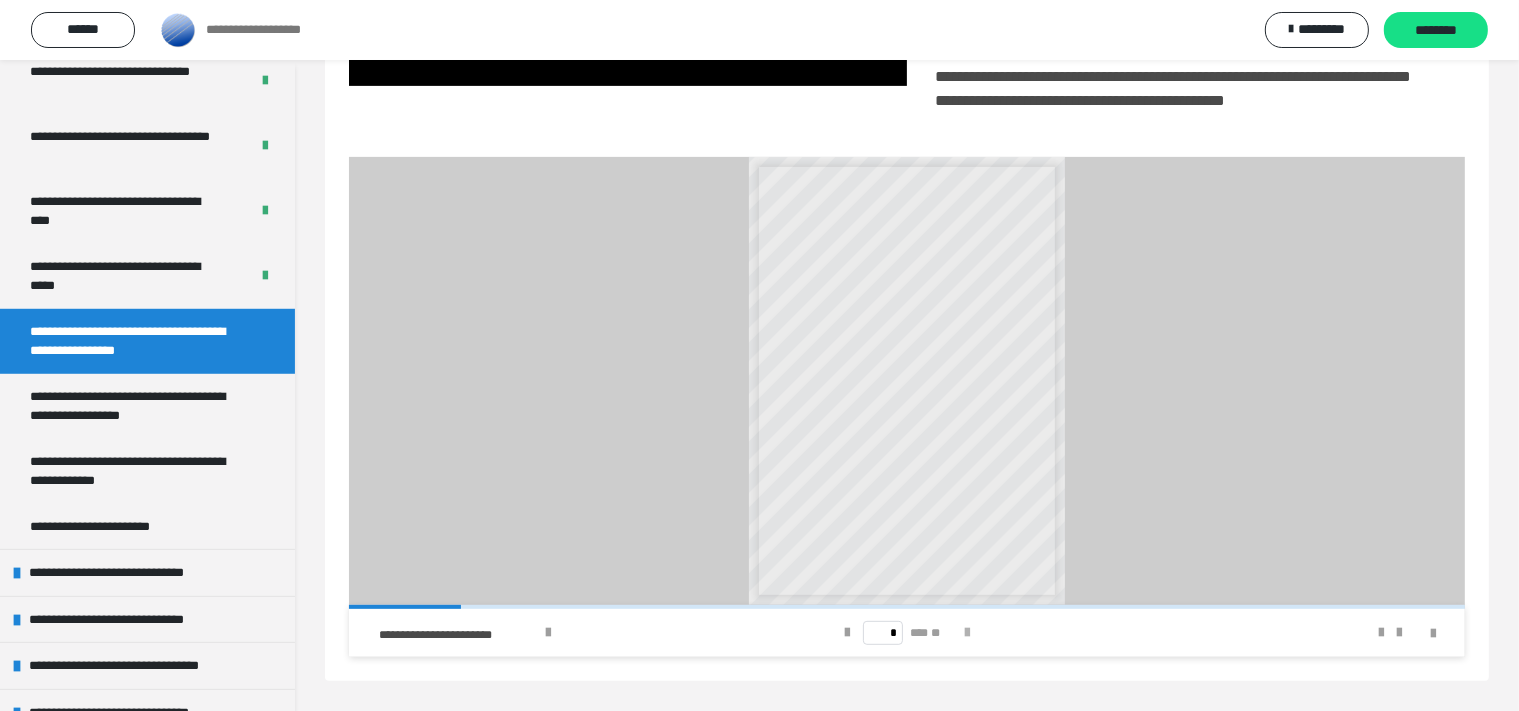 click at bounding box center (967, 633) 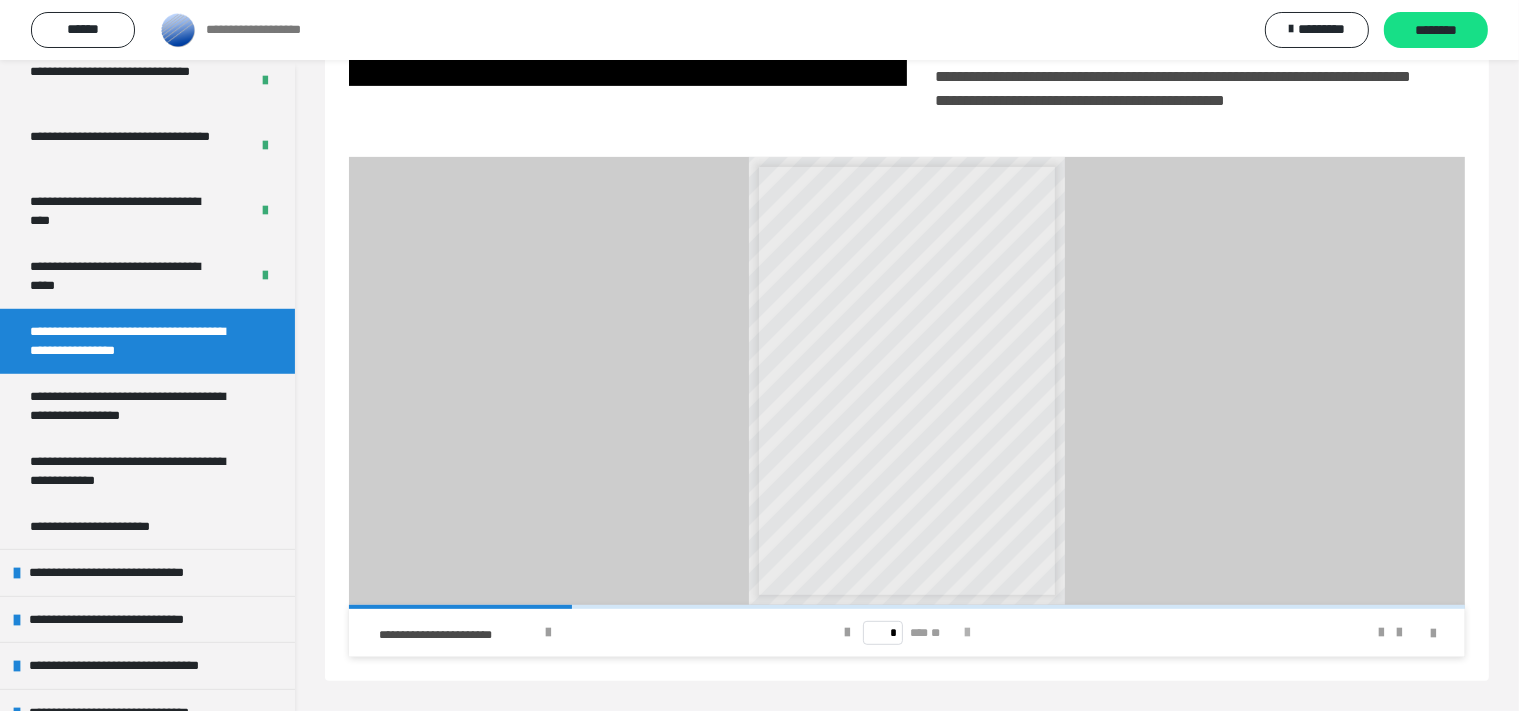 click at bounding box center [967, 633] 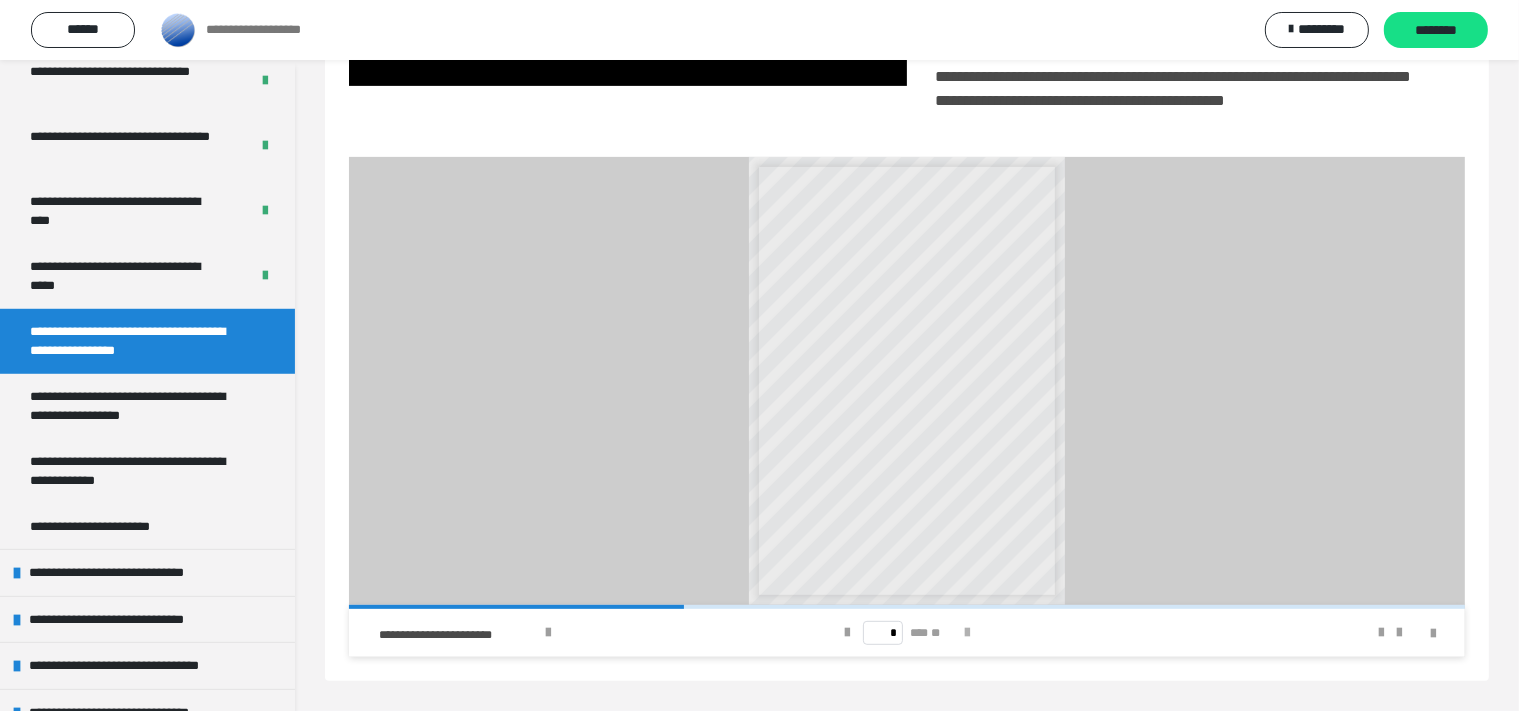 click at bounding box center (967, 633) 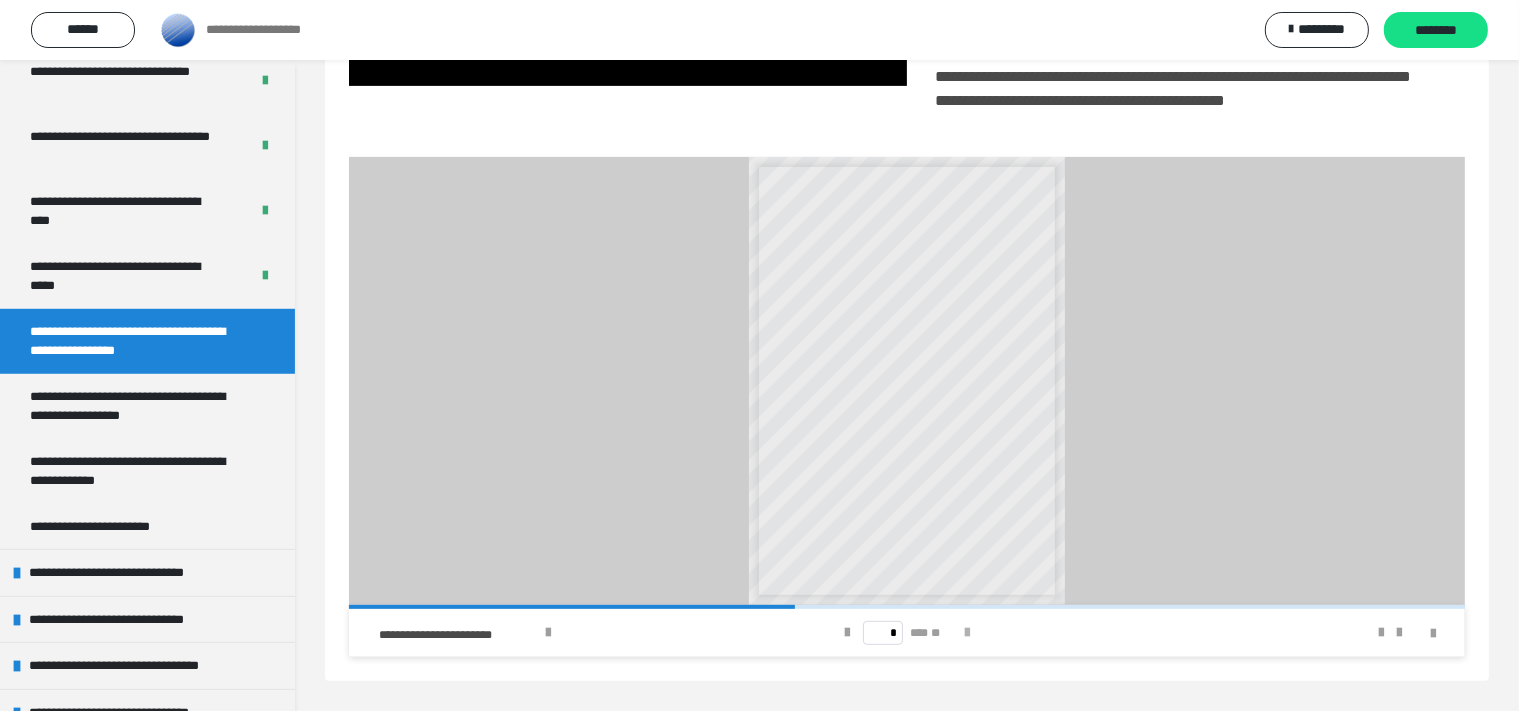 click at bounding box center (967, 633) 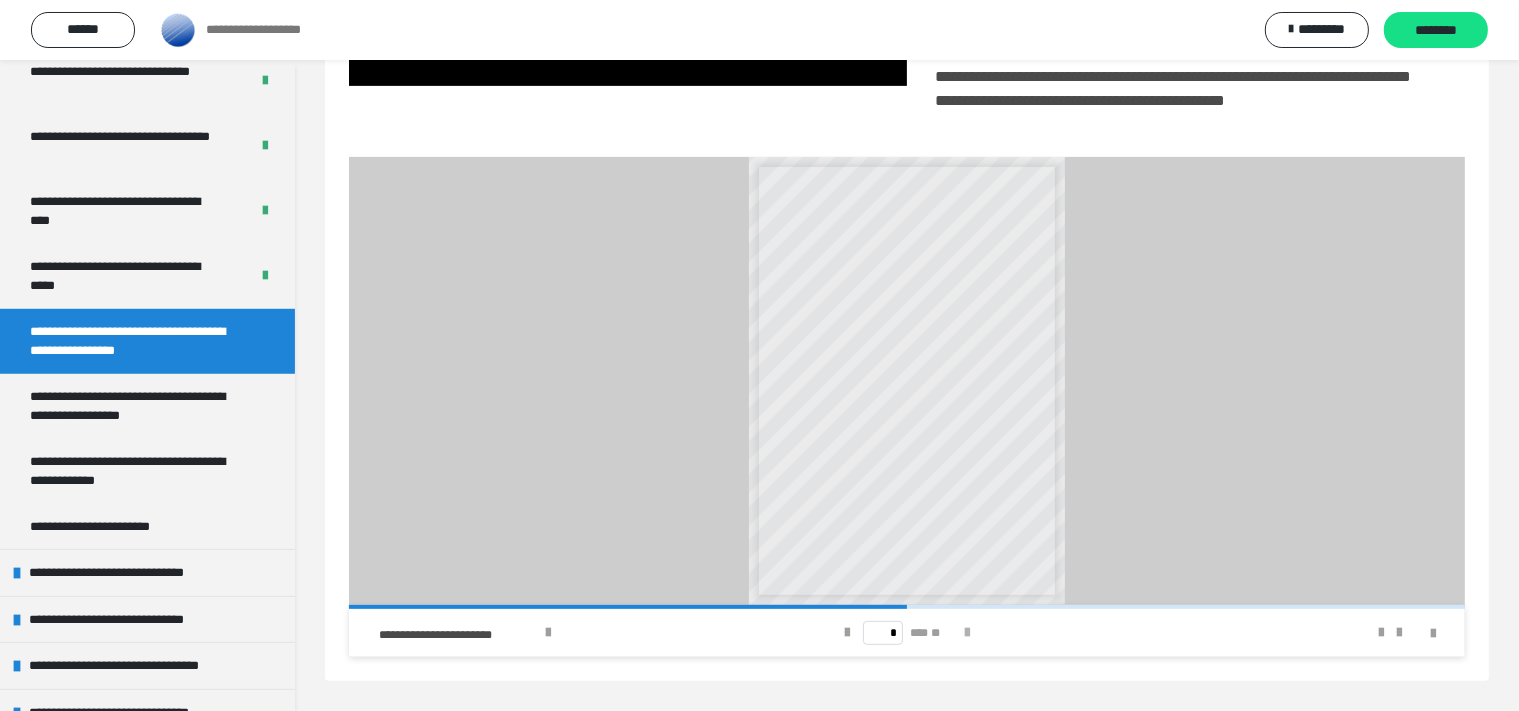 click at bounding box center (967, 633) 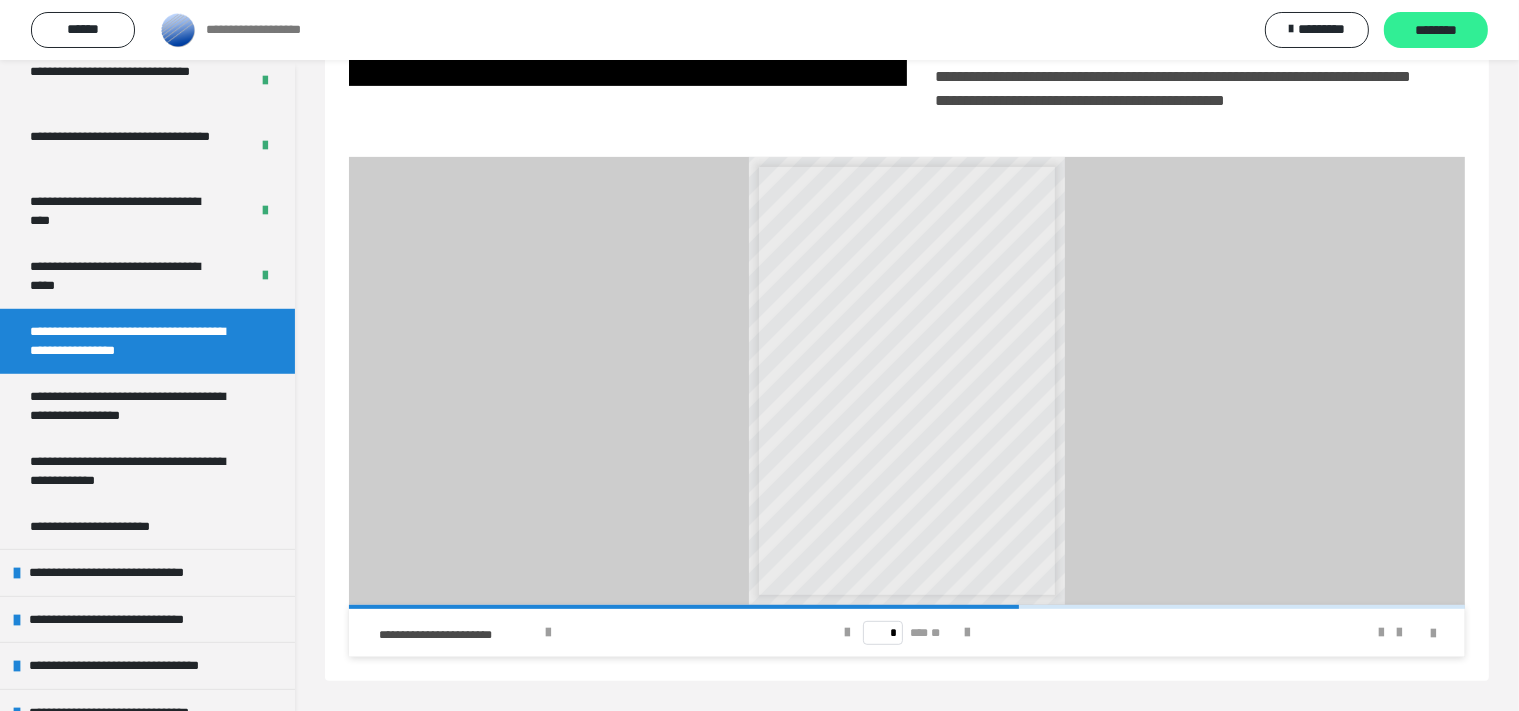 click on "********" at bounding box center (1436, 31) 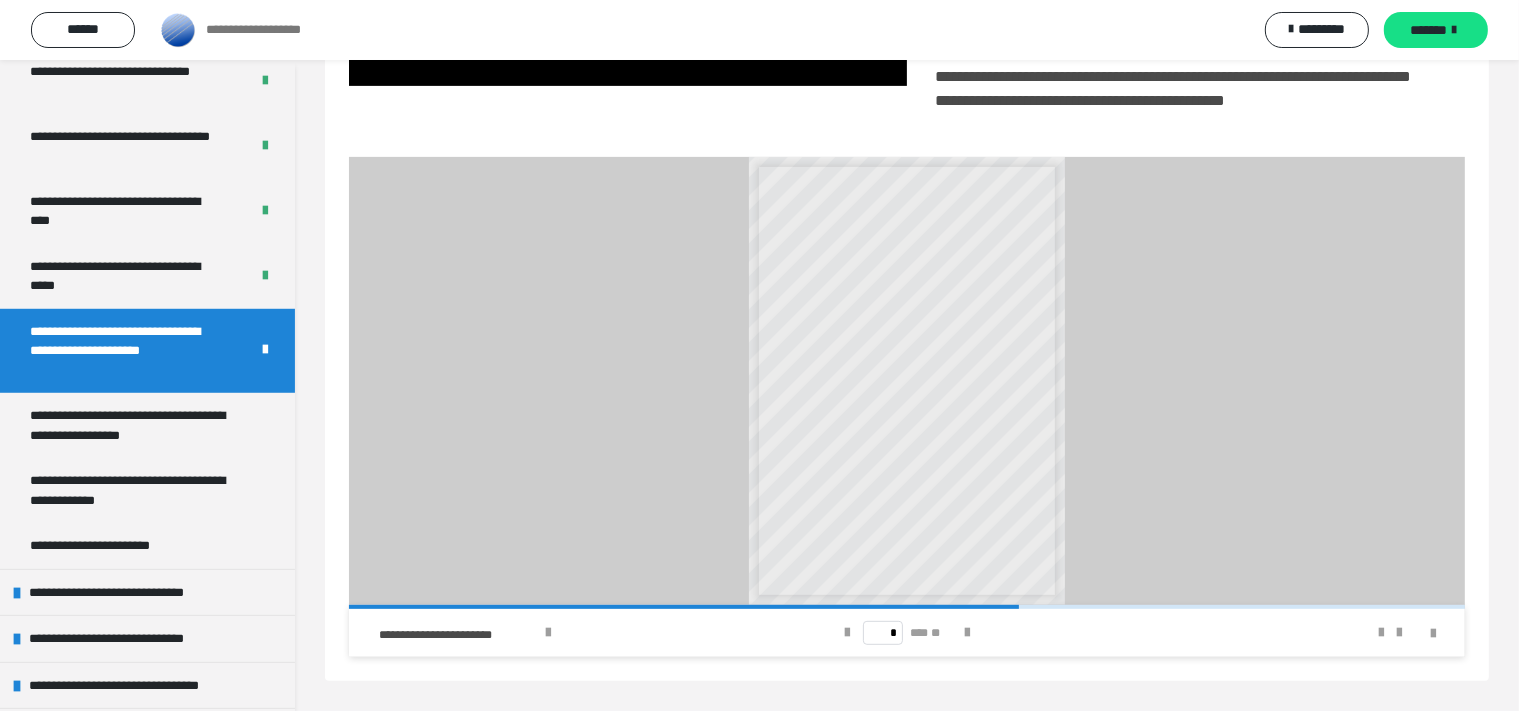 click on "*******" at bounding box center [1429, 30] 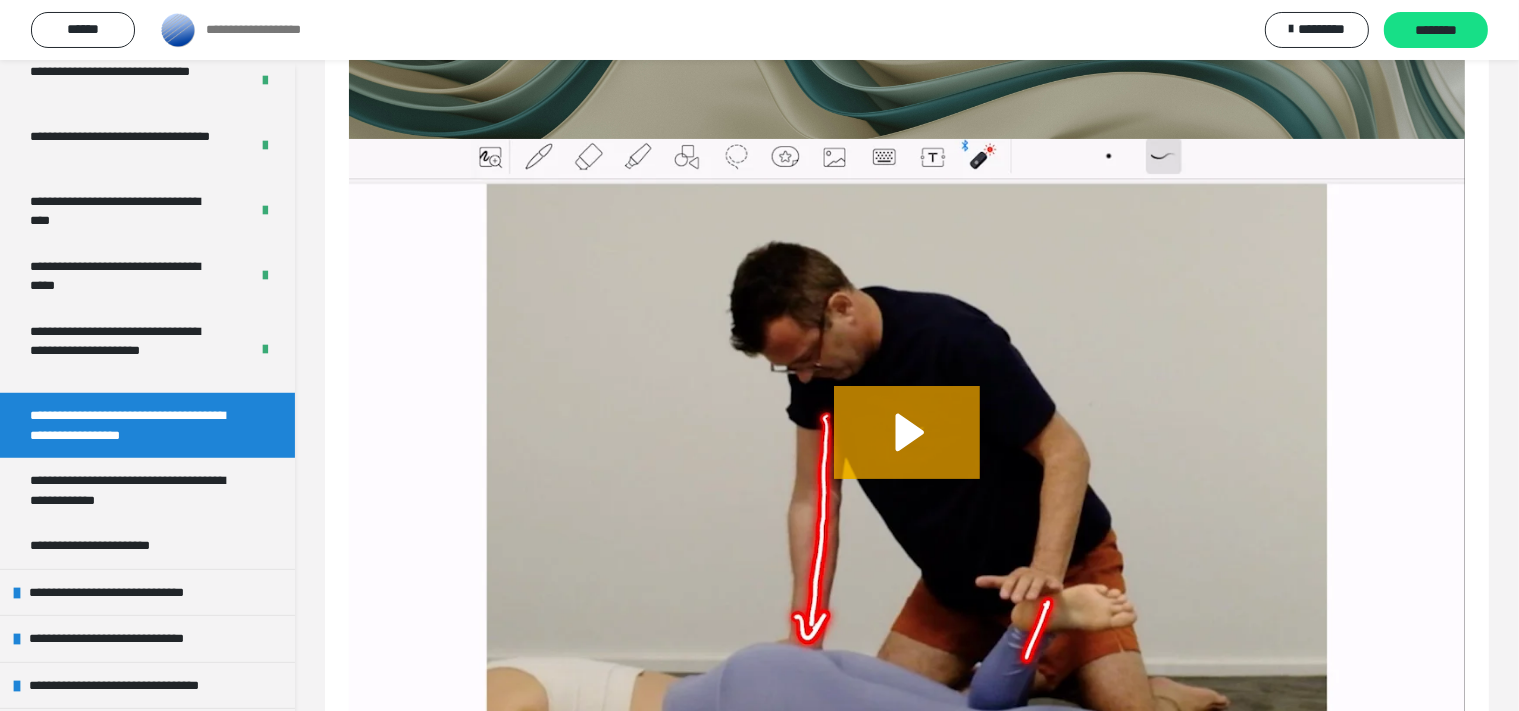 scroll, scrollTop: 336, scrollLeft: 0, axis: vertical 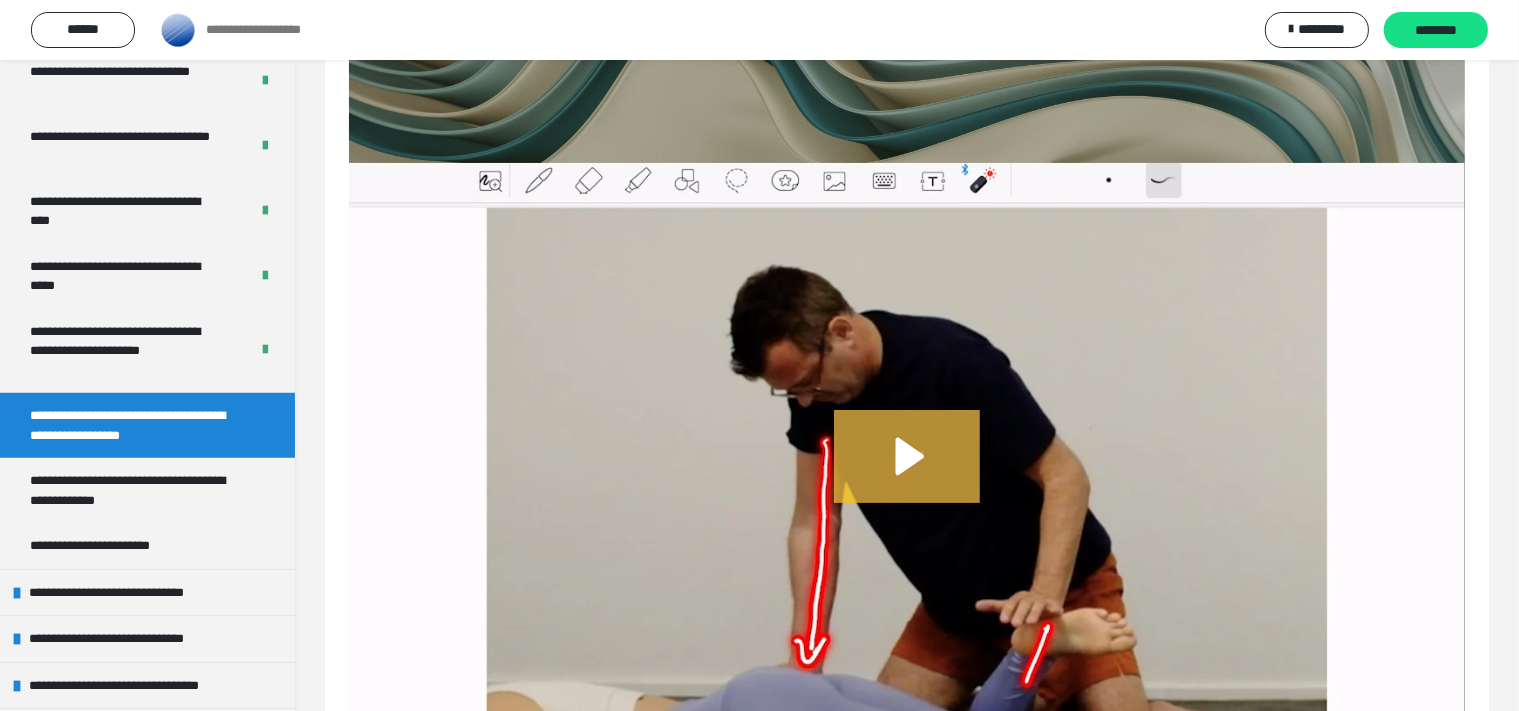 click 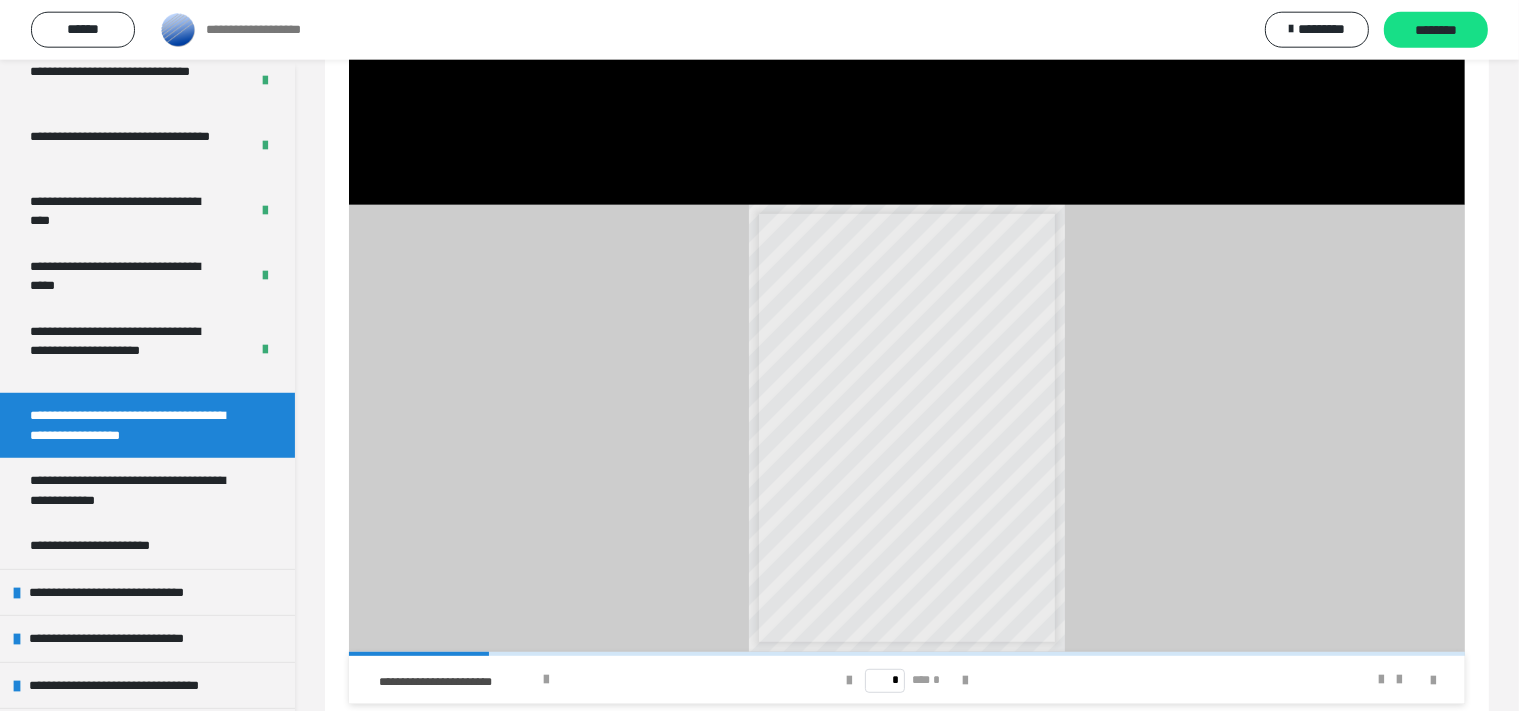 scroll, scrollTop: 969, scrollLeft: 0, axis: vertical 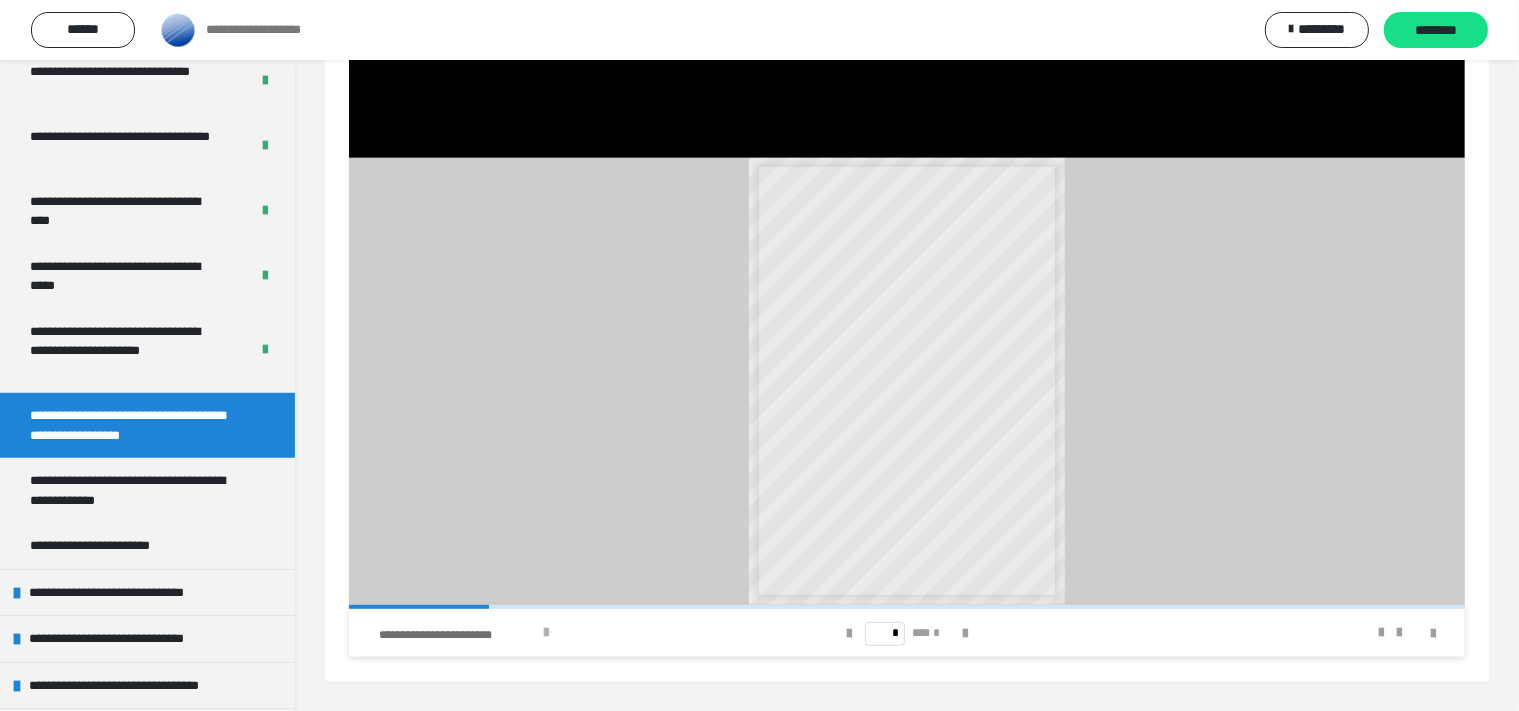 click on "**********" at bounding box center [570, 633] 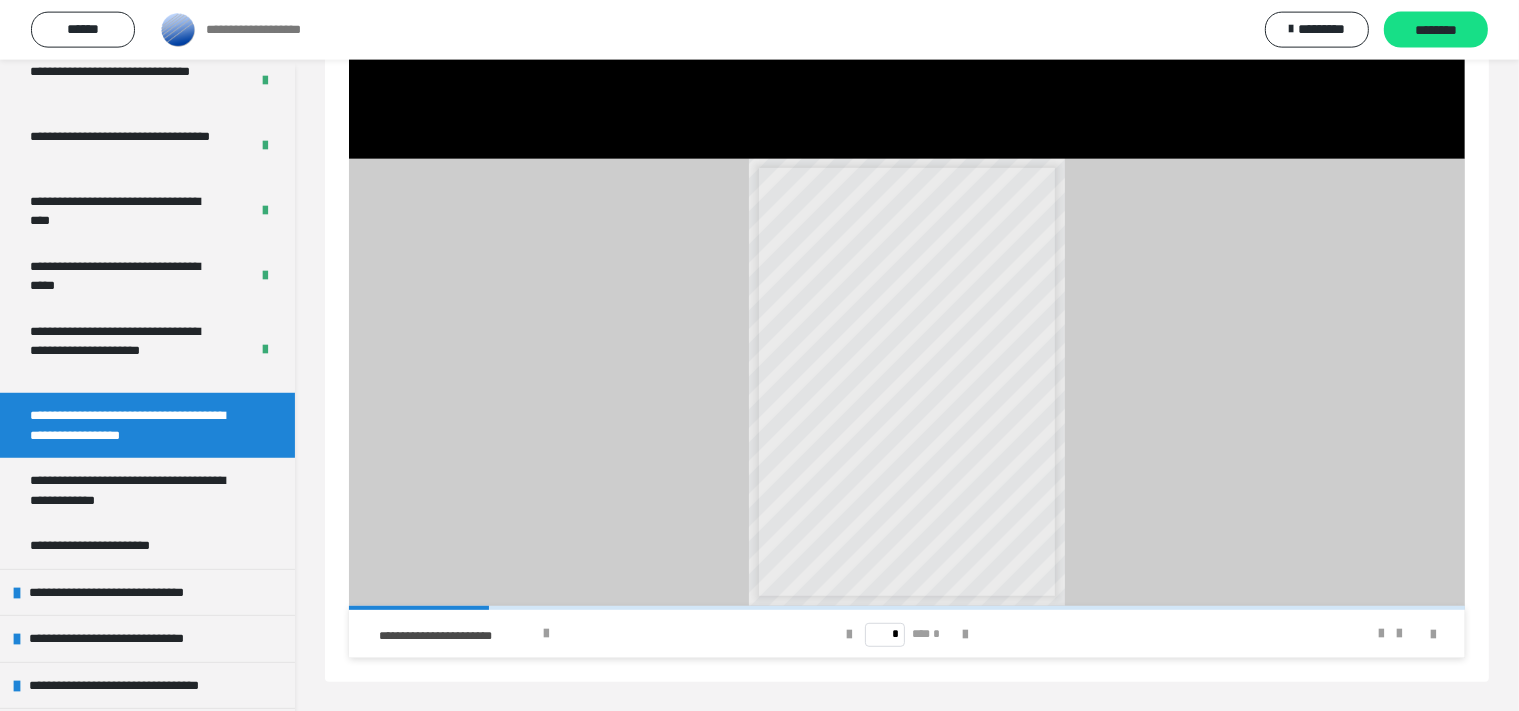 scroll, scrollTop: 969, scrollLeft: 0, axis: vertical 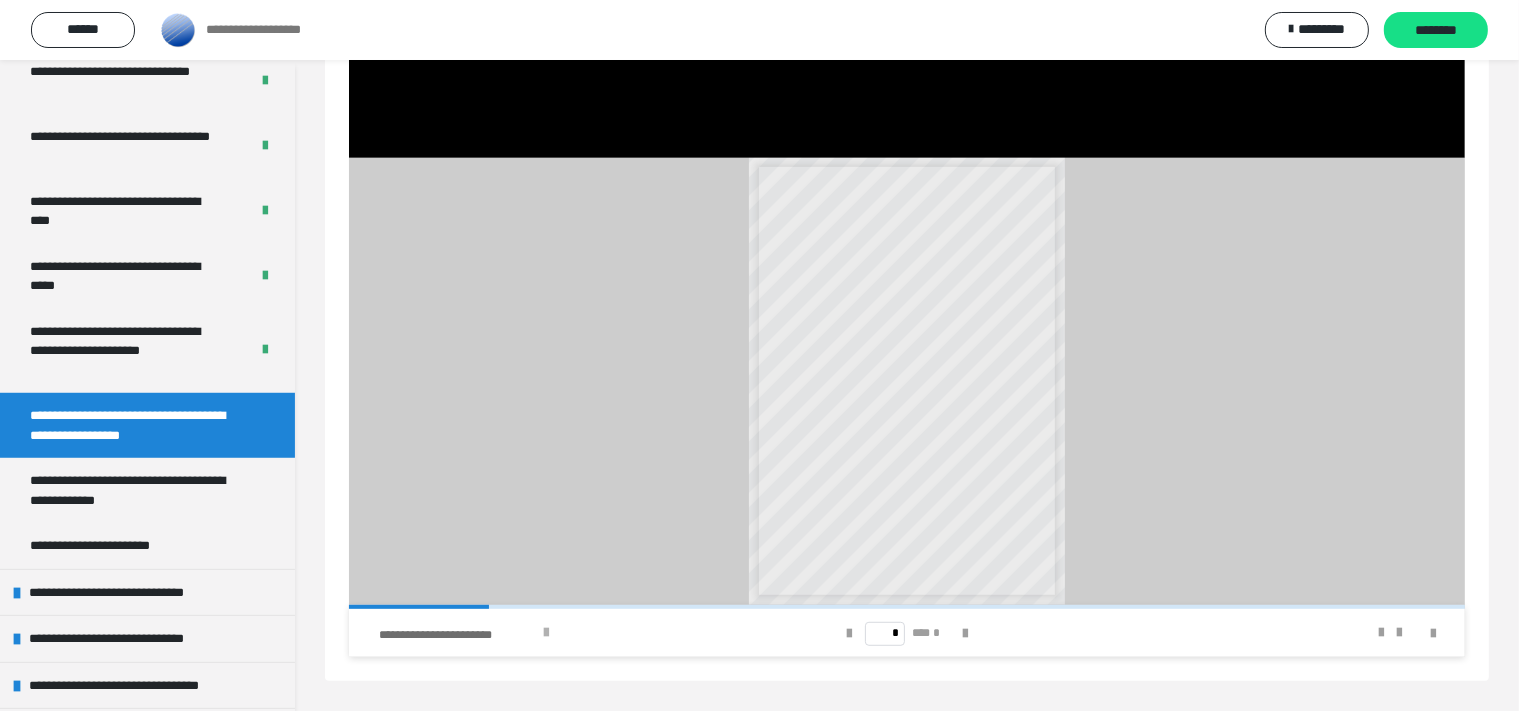 click at bounding box center (546, 633) 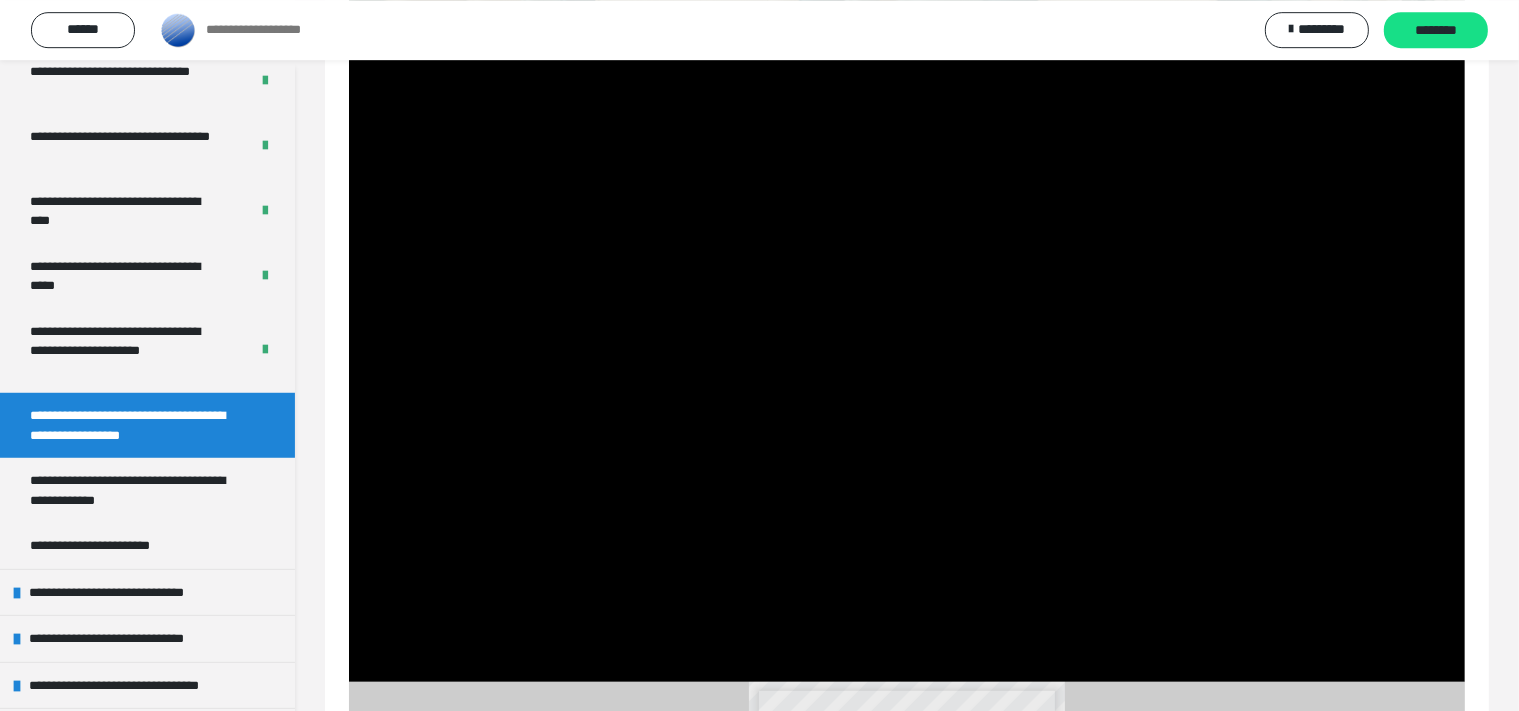 scroll, scrollTop: 451, scrollLeft: 0, axis: vertical 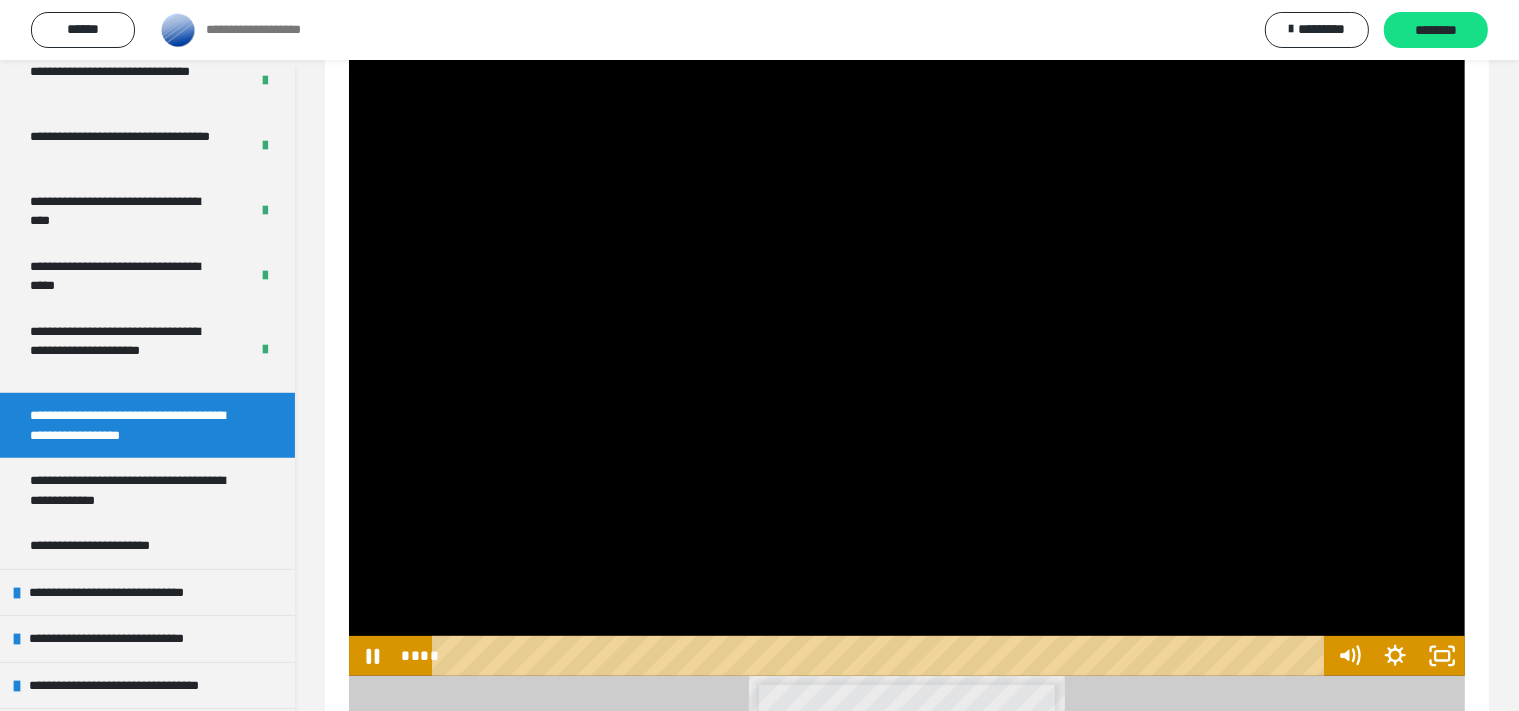 drag, startPoint x: 1253, startPoint y: 200, endPoint x: 1173, endPoint y: 190, distance: 80.622574 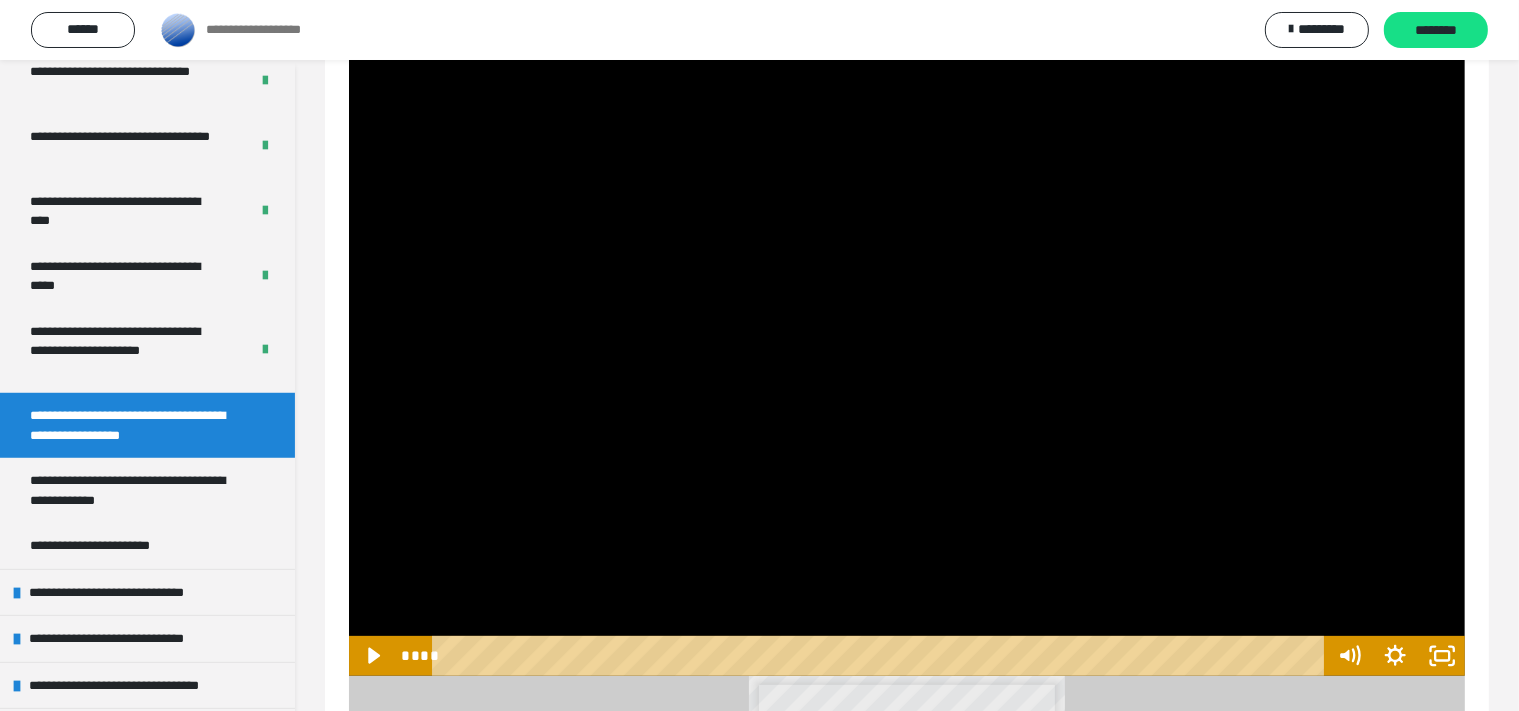 click at bounding box center [907, 362] 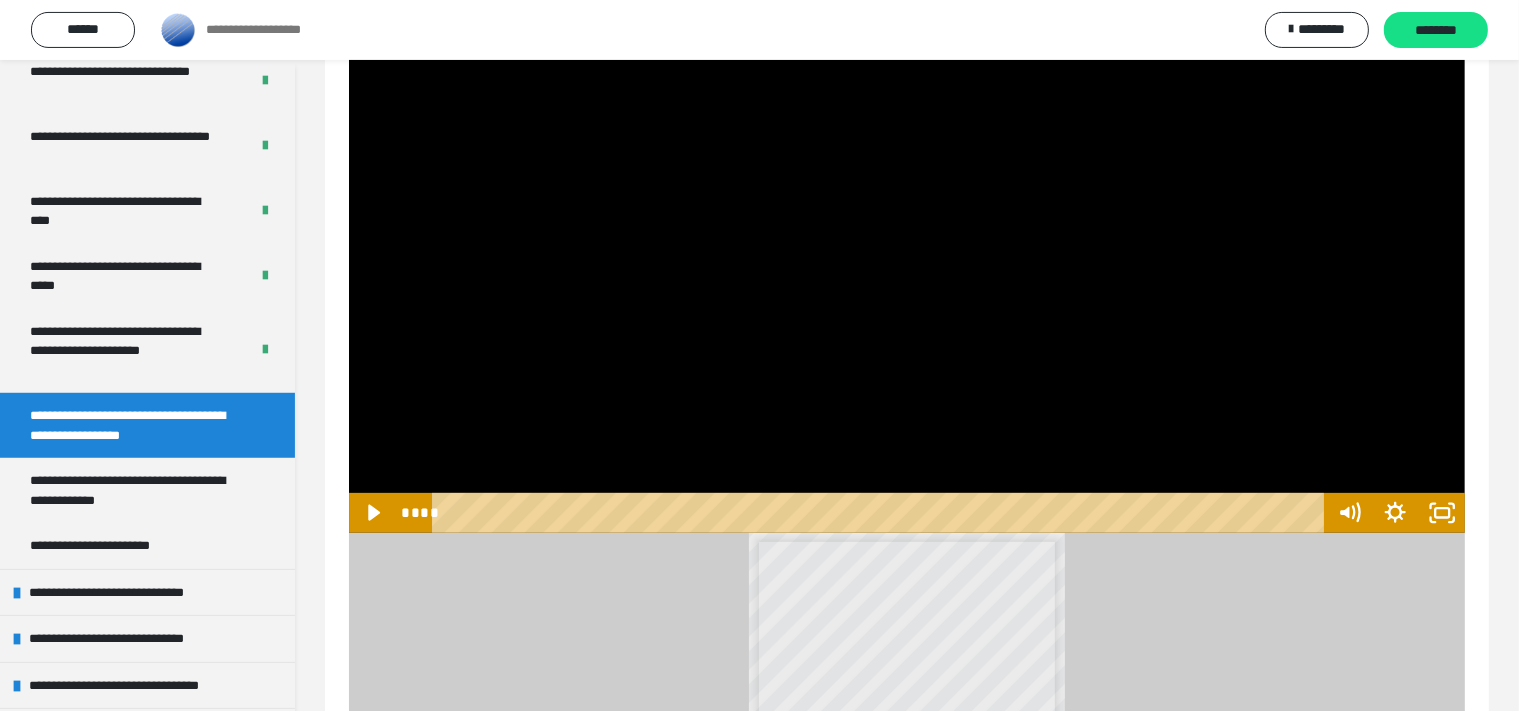 scroll, scrollTop: 441, scrollLeft: 0, axis: vertical 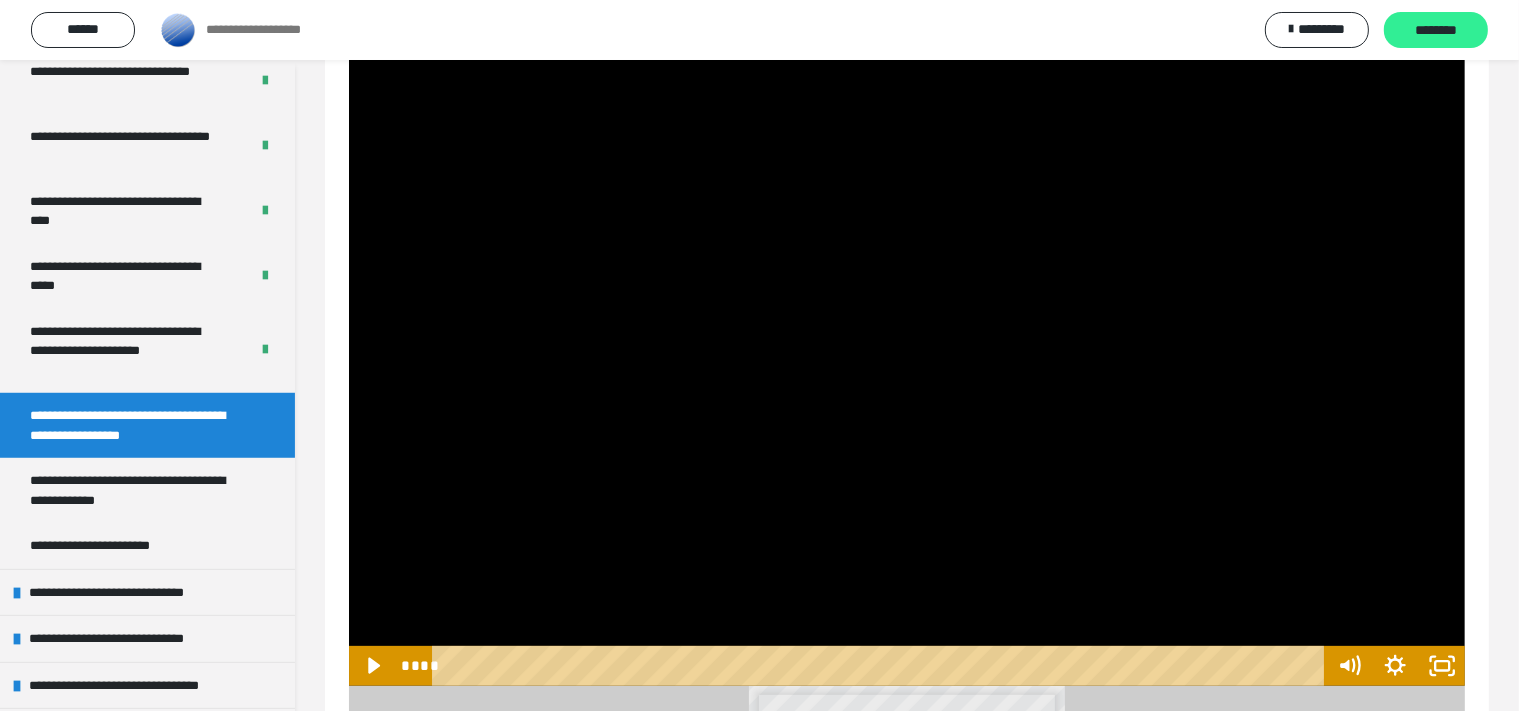 click on "********" at bounding box center (1436, 31) 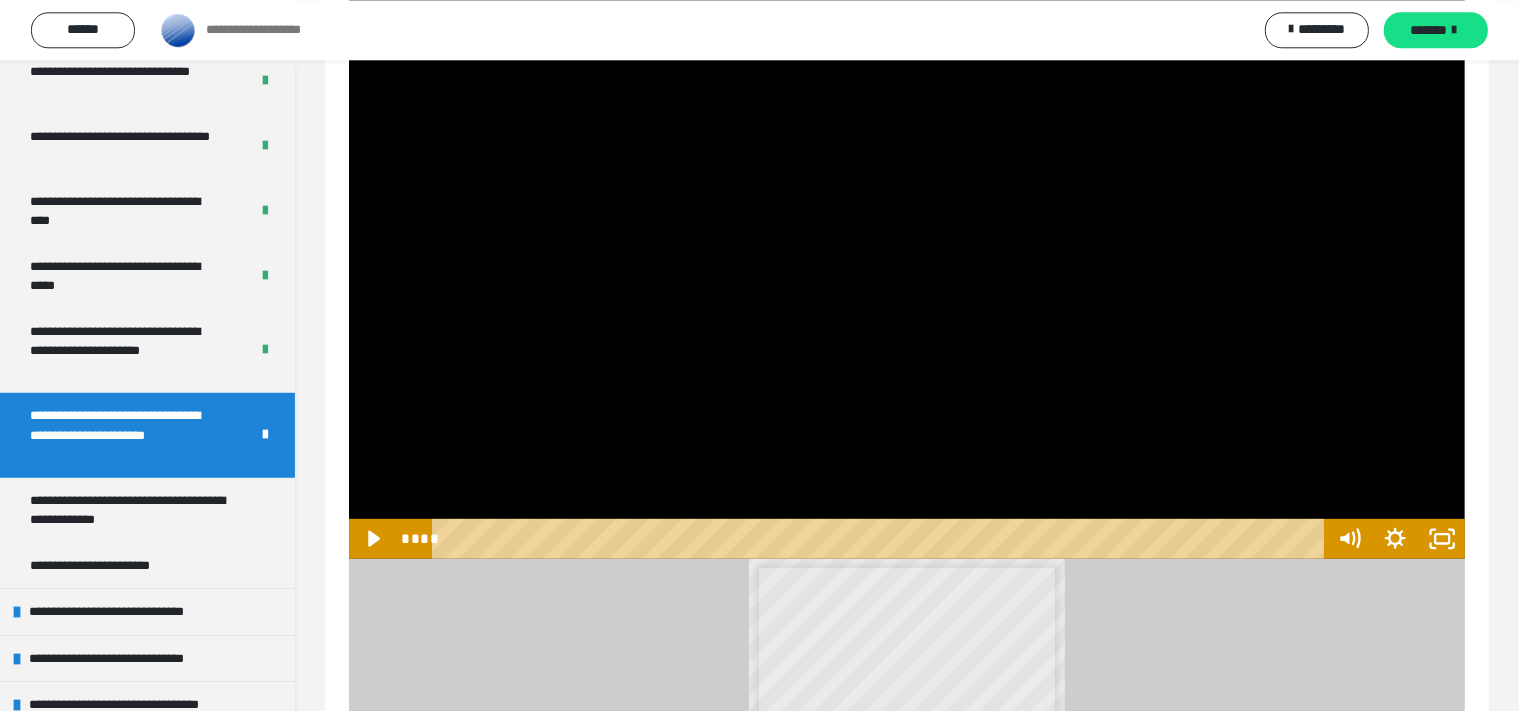 scroll, scrollTop: 969, scrollLeft: 0, axis: vertical 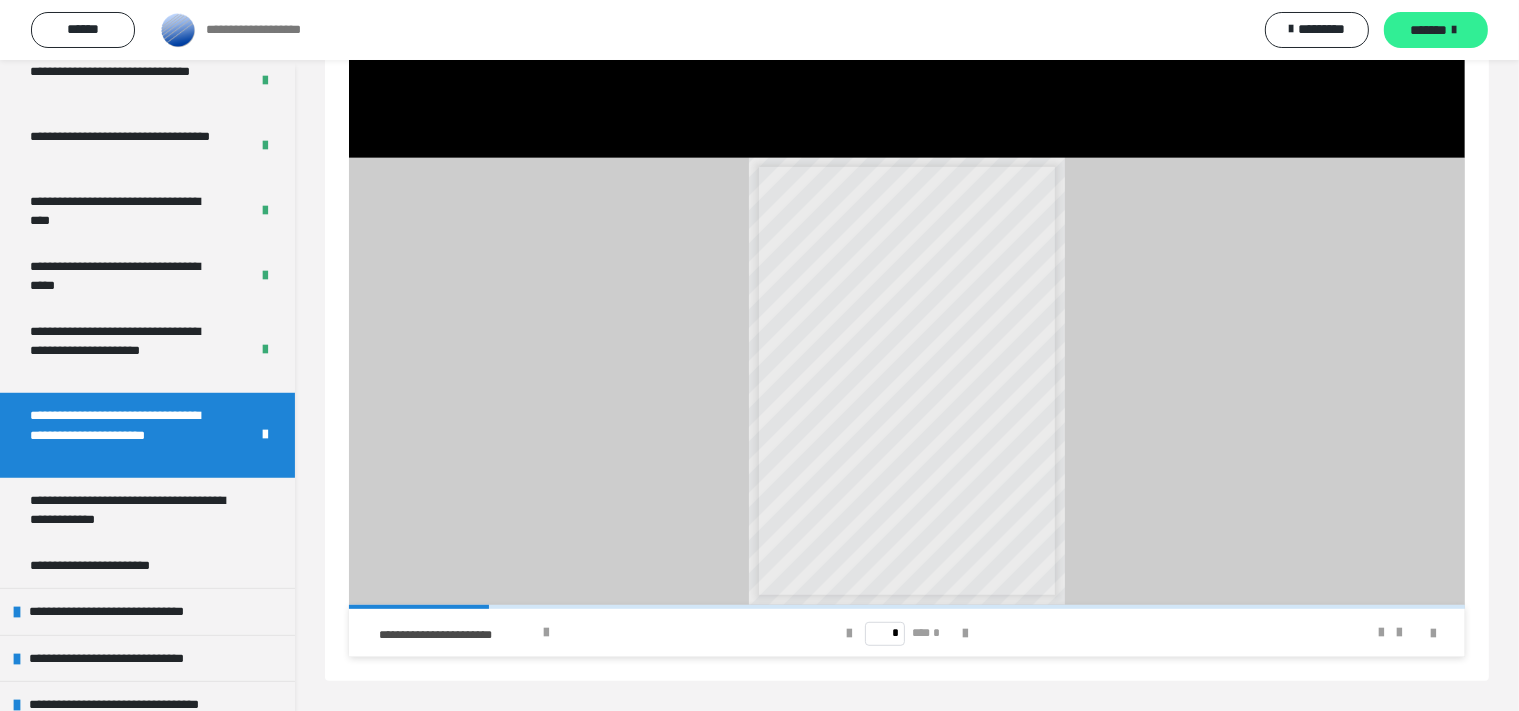 click on "*******" at bounding box center [1429, 30] 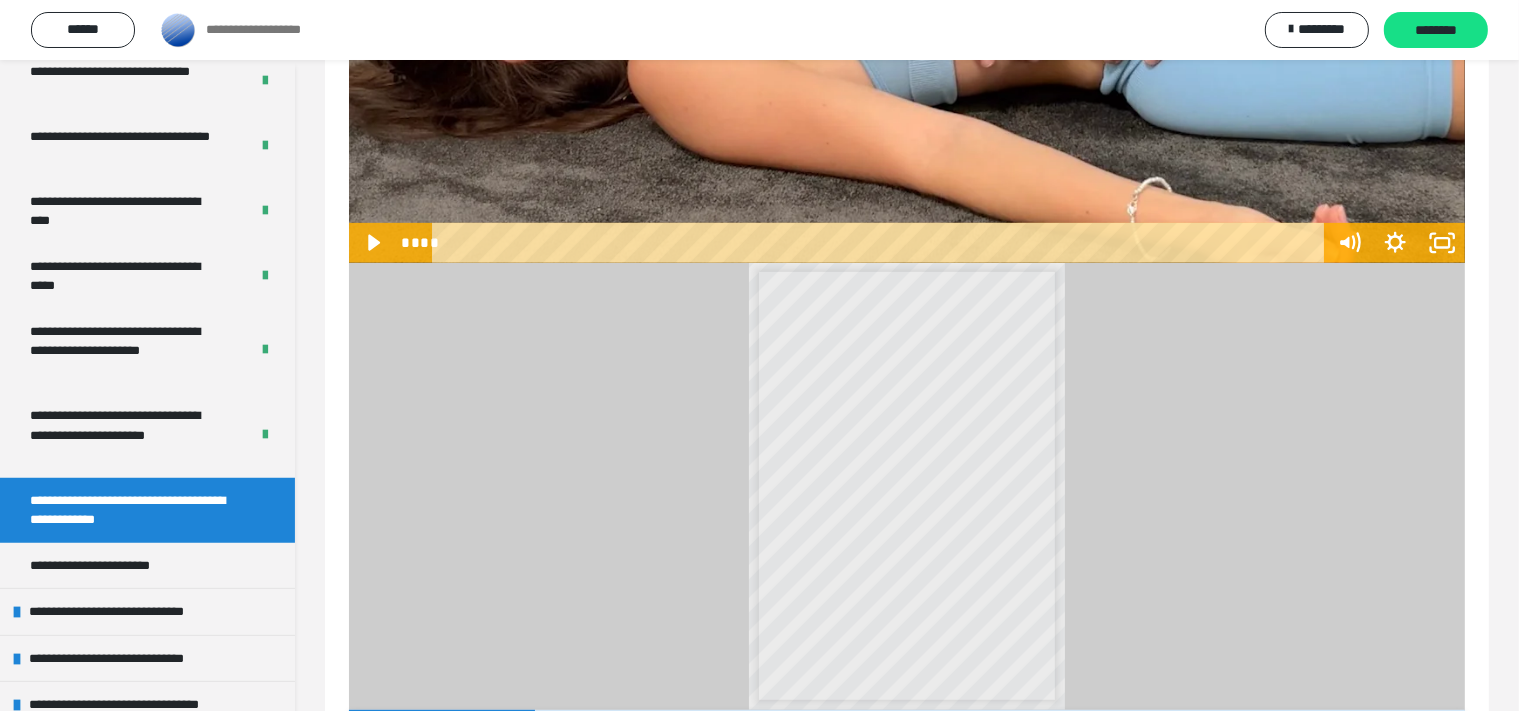 scroll, scrollTop: 969, scrollLeft: 0, axis: vertical 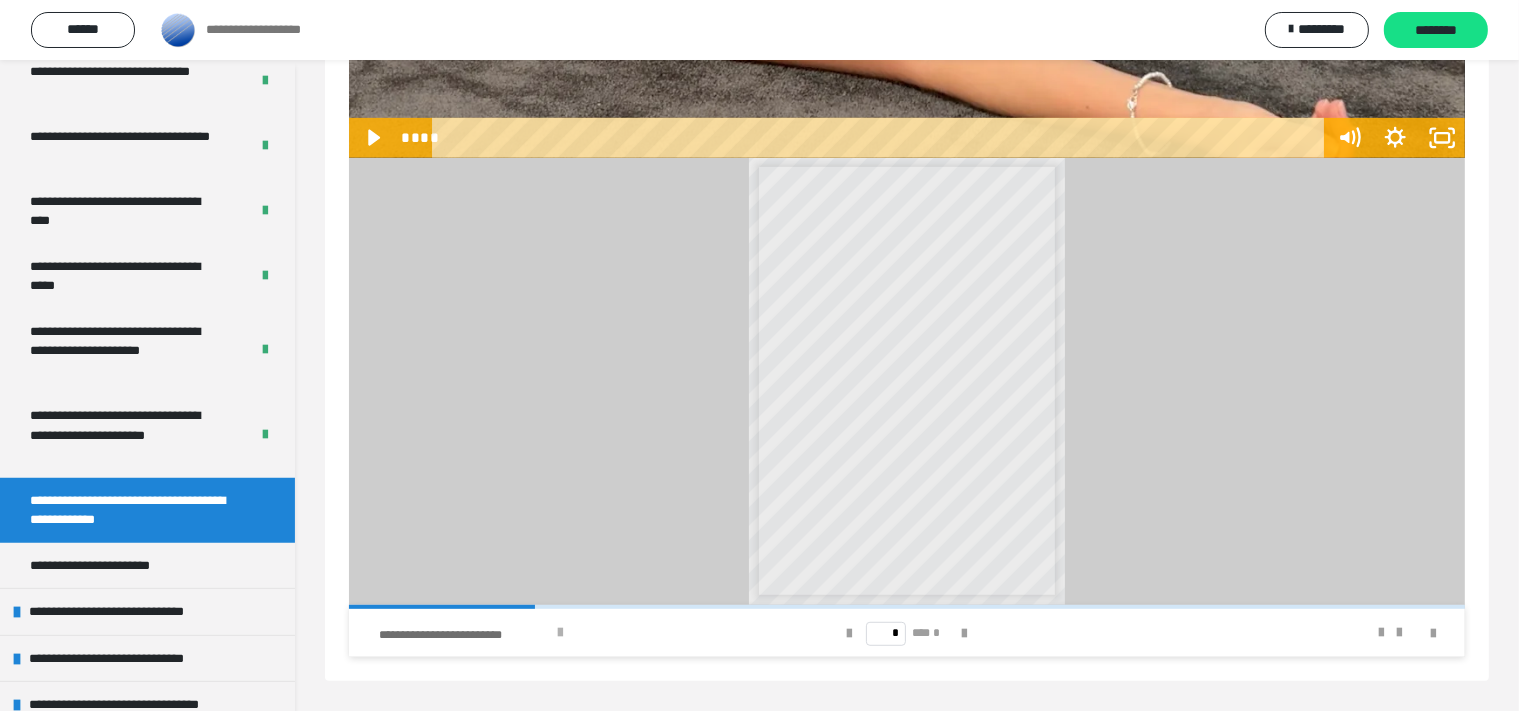 click on "**********" at bounding box center (570, 633) 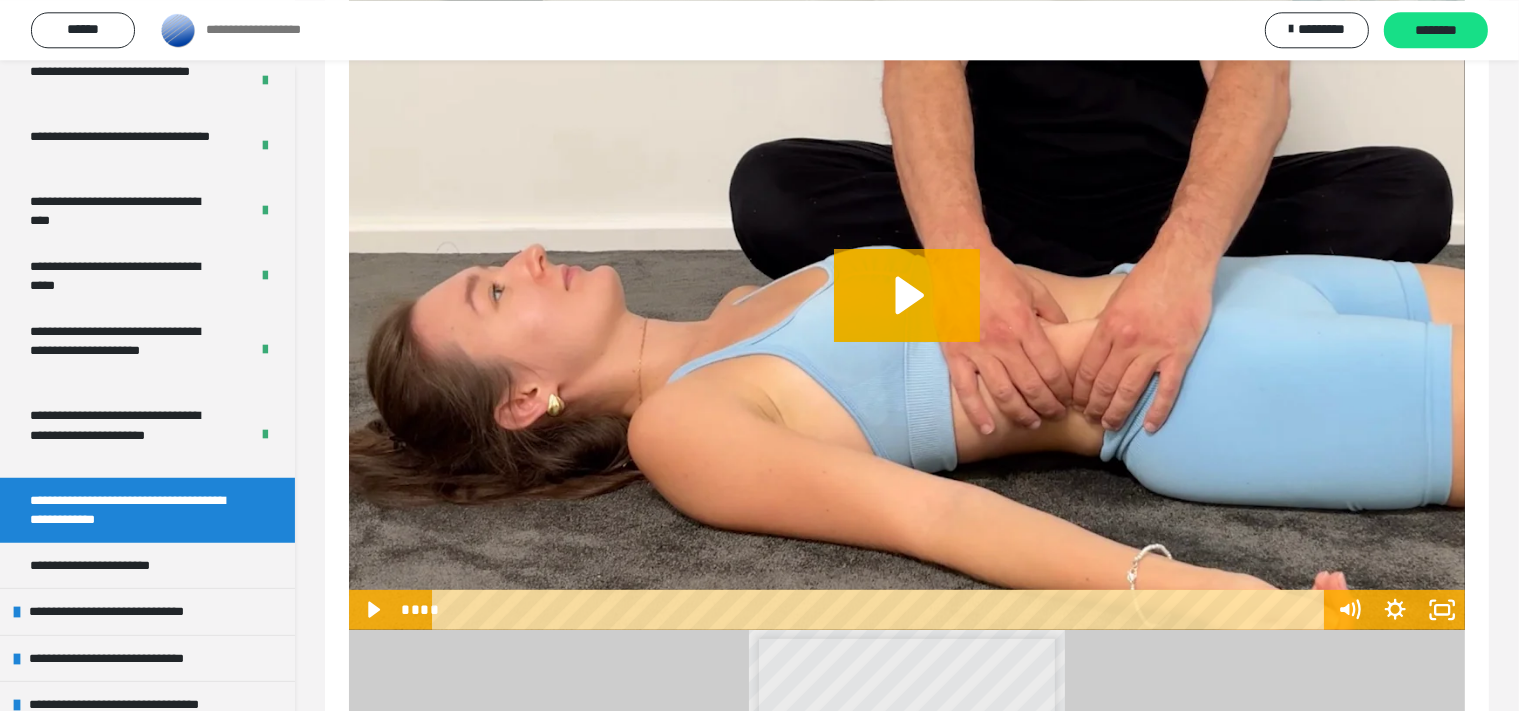 scroll, scrollTop: 447, scrollLeft: 0, axis: vertical 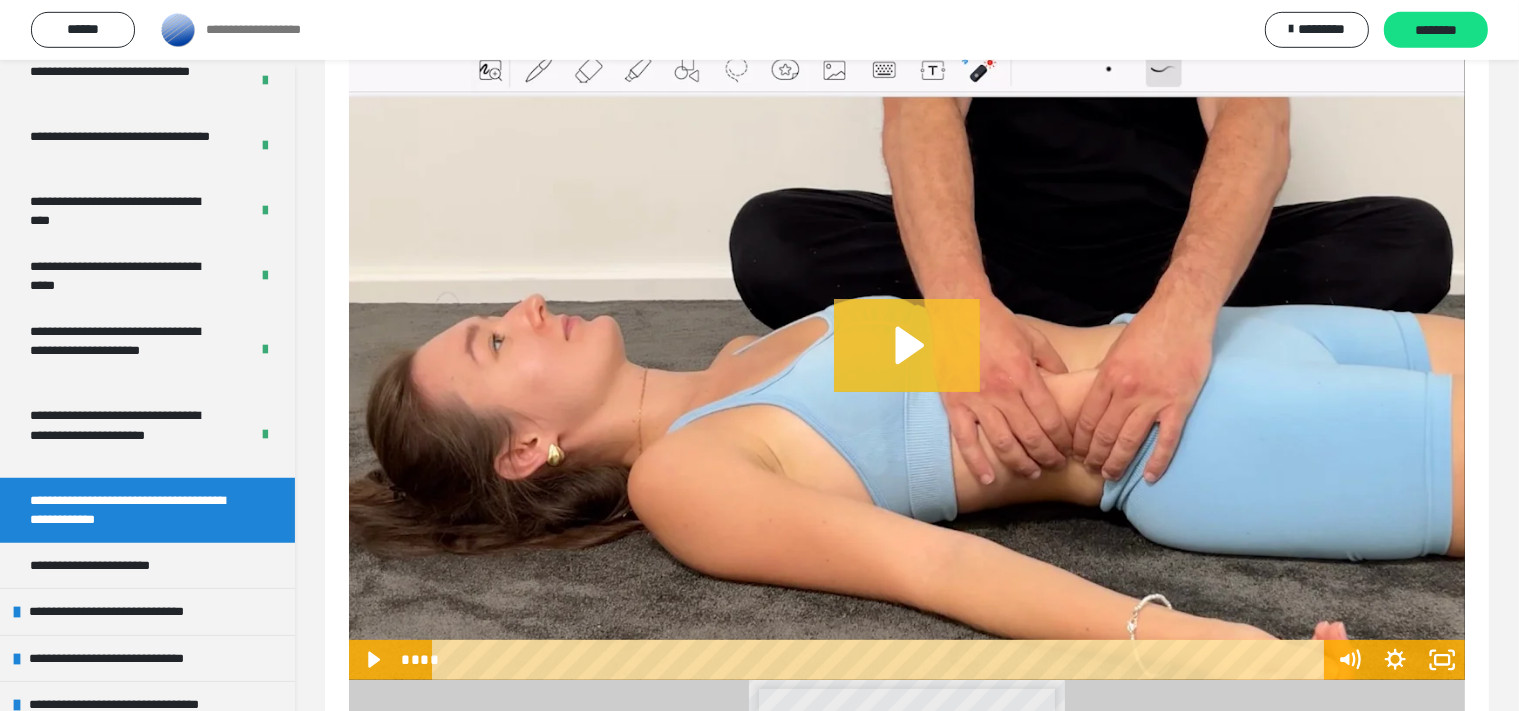 click 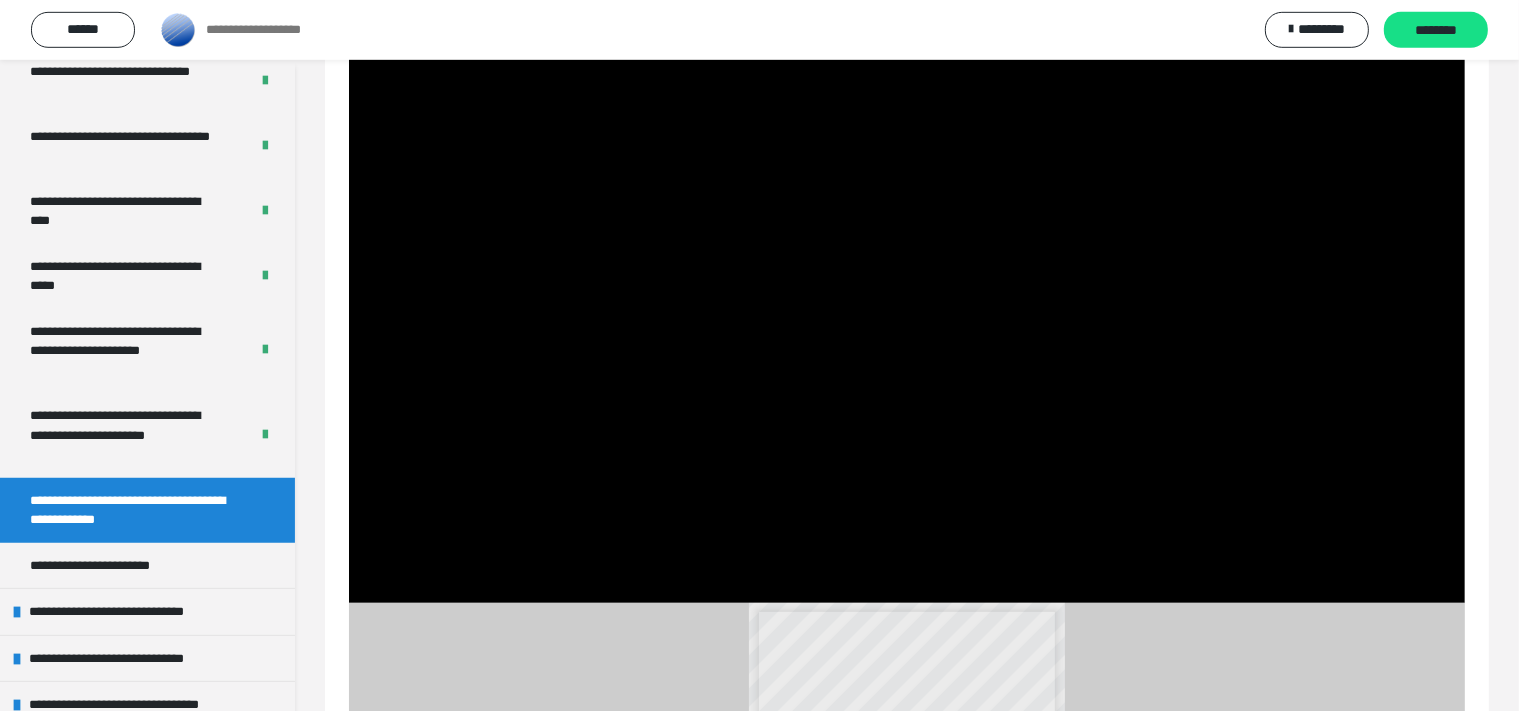 scroll, scrollTop: 528, scrollLeft: 0, axis: vertical 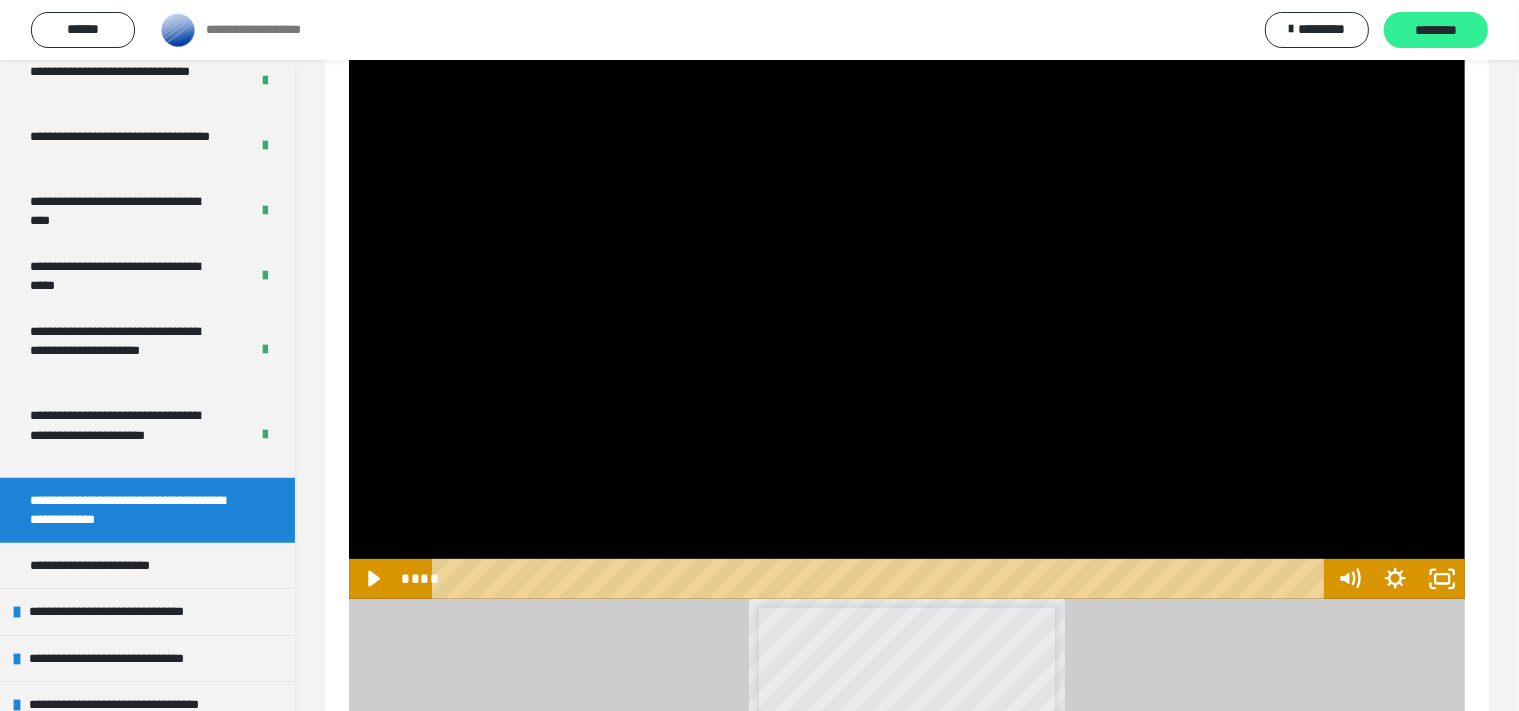click on "********" at bounding box center (1436, 31) 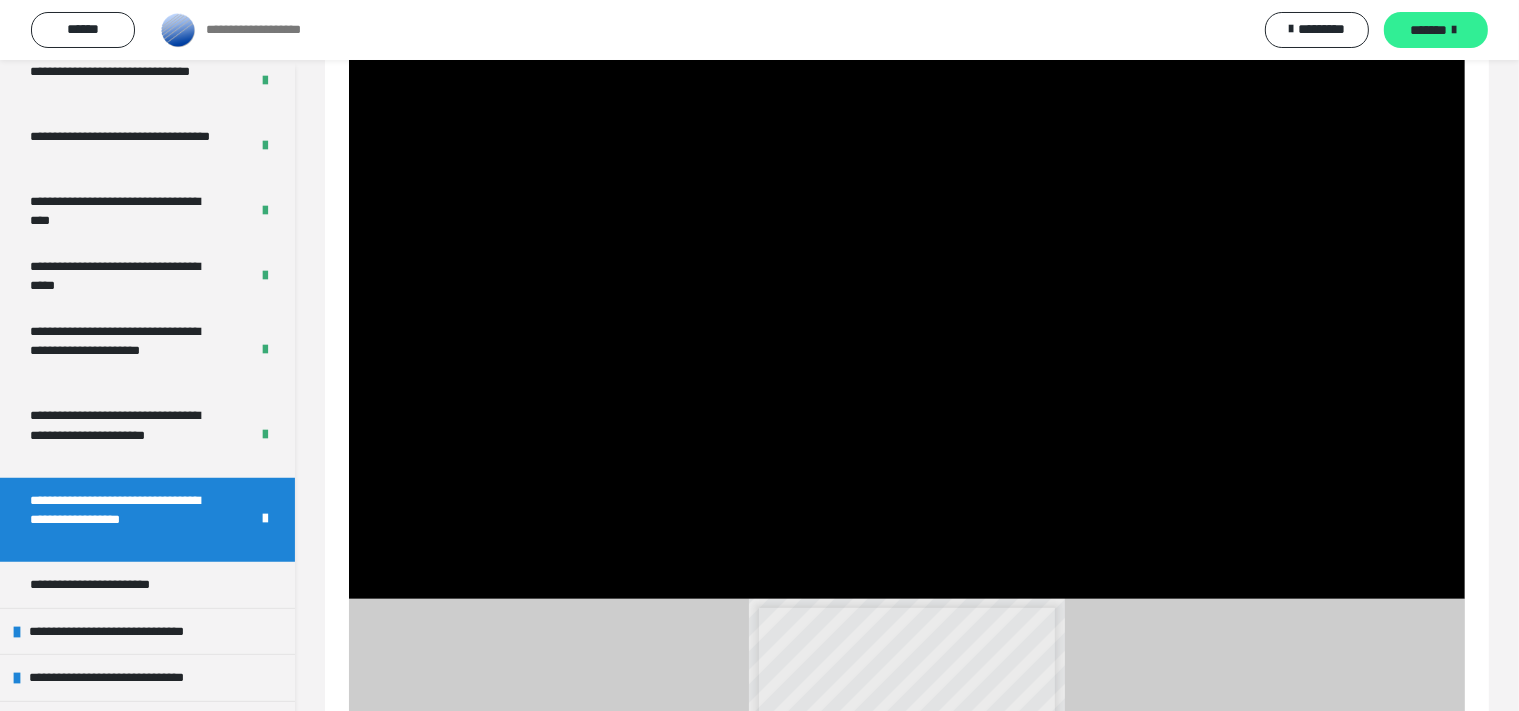 click on "*******" at bounding box center [1429, 30] 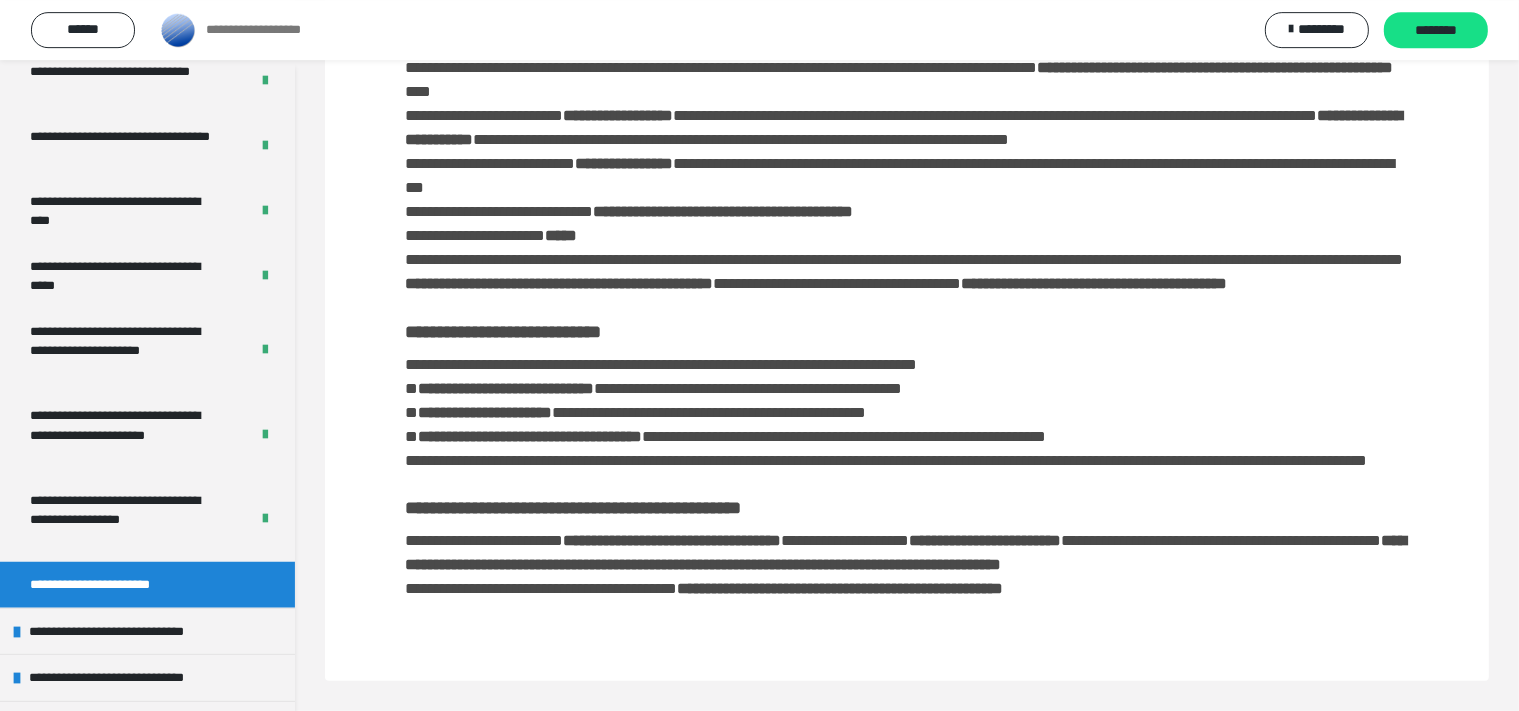 scroll, scrollTop: 1480, scrollLeft: 0, axis: vertical 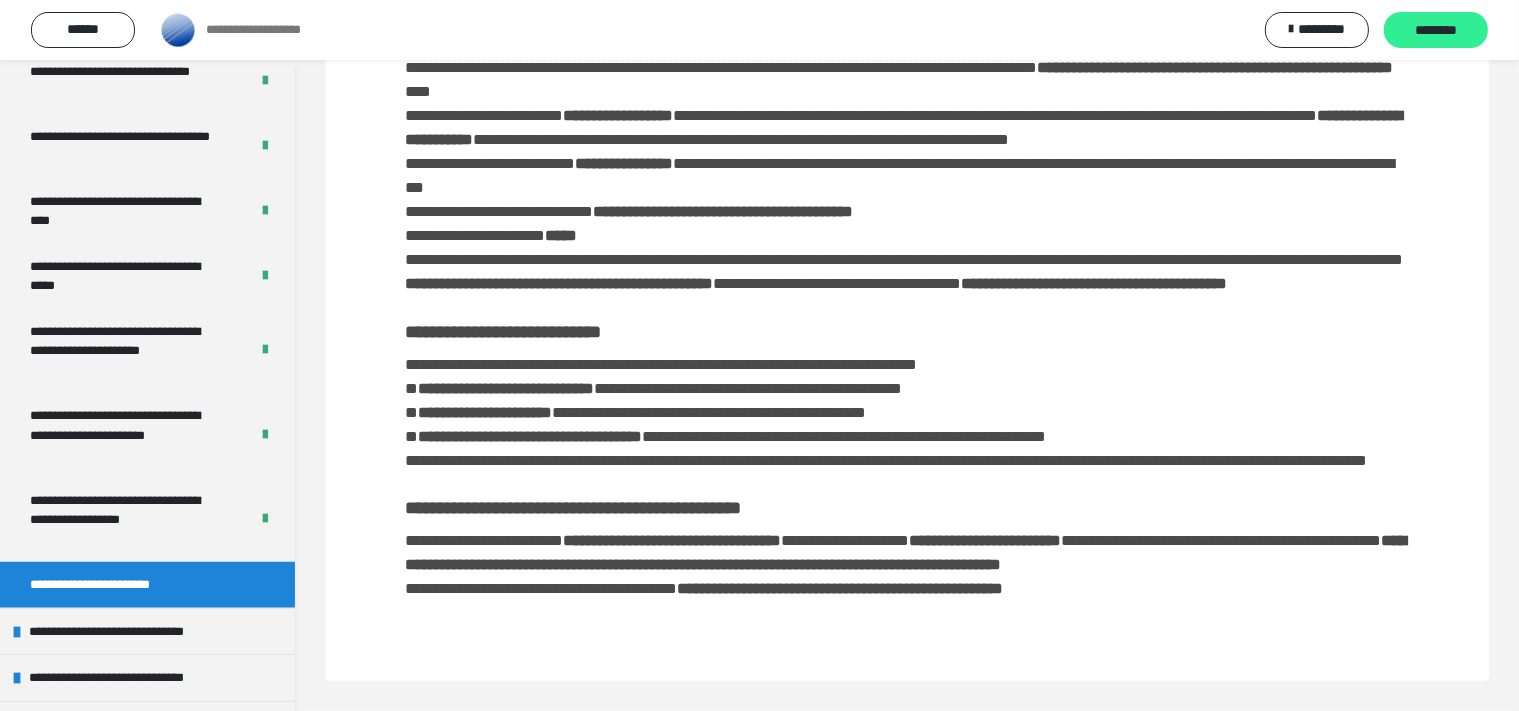 click on "********" at bounding box center (1436, 31) 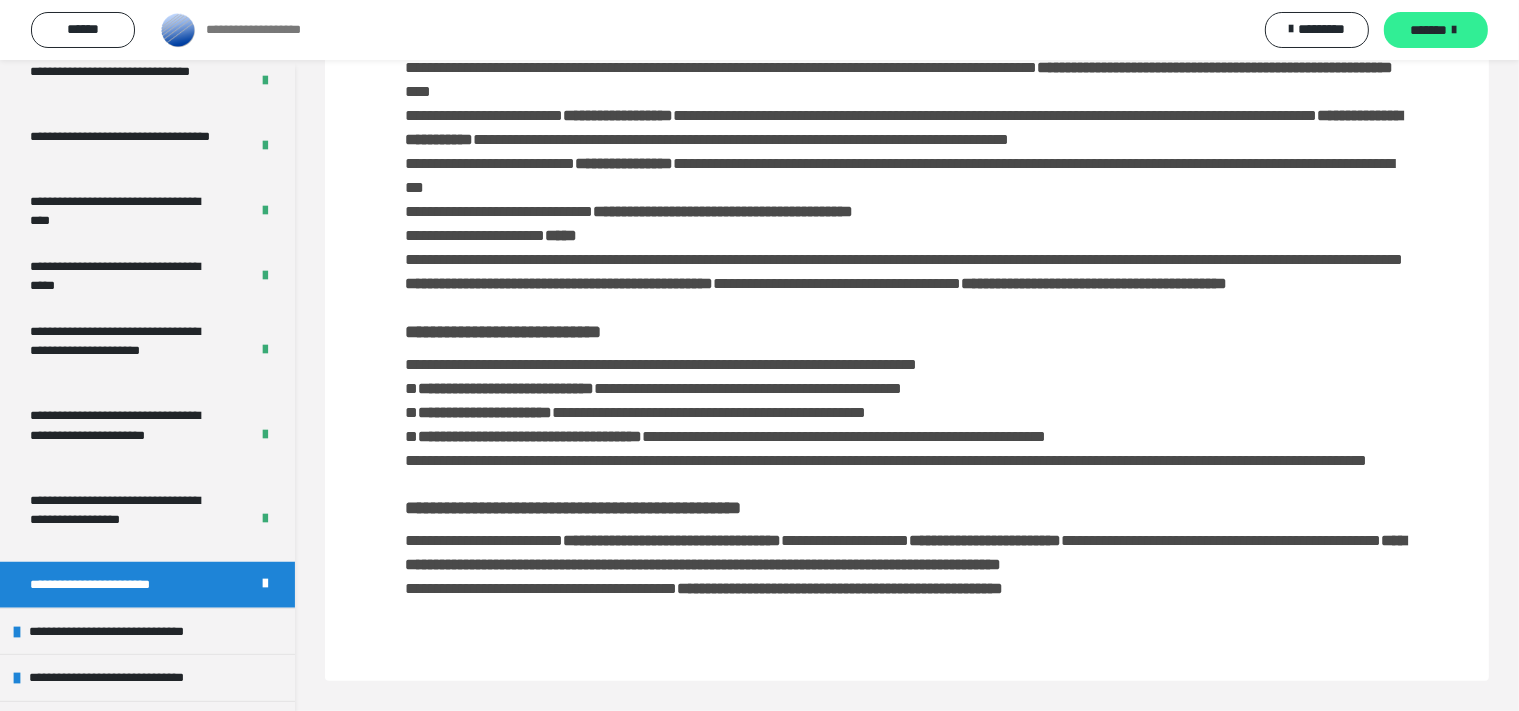 click on "*******" at bounding box center [1436, 30] 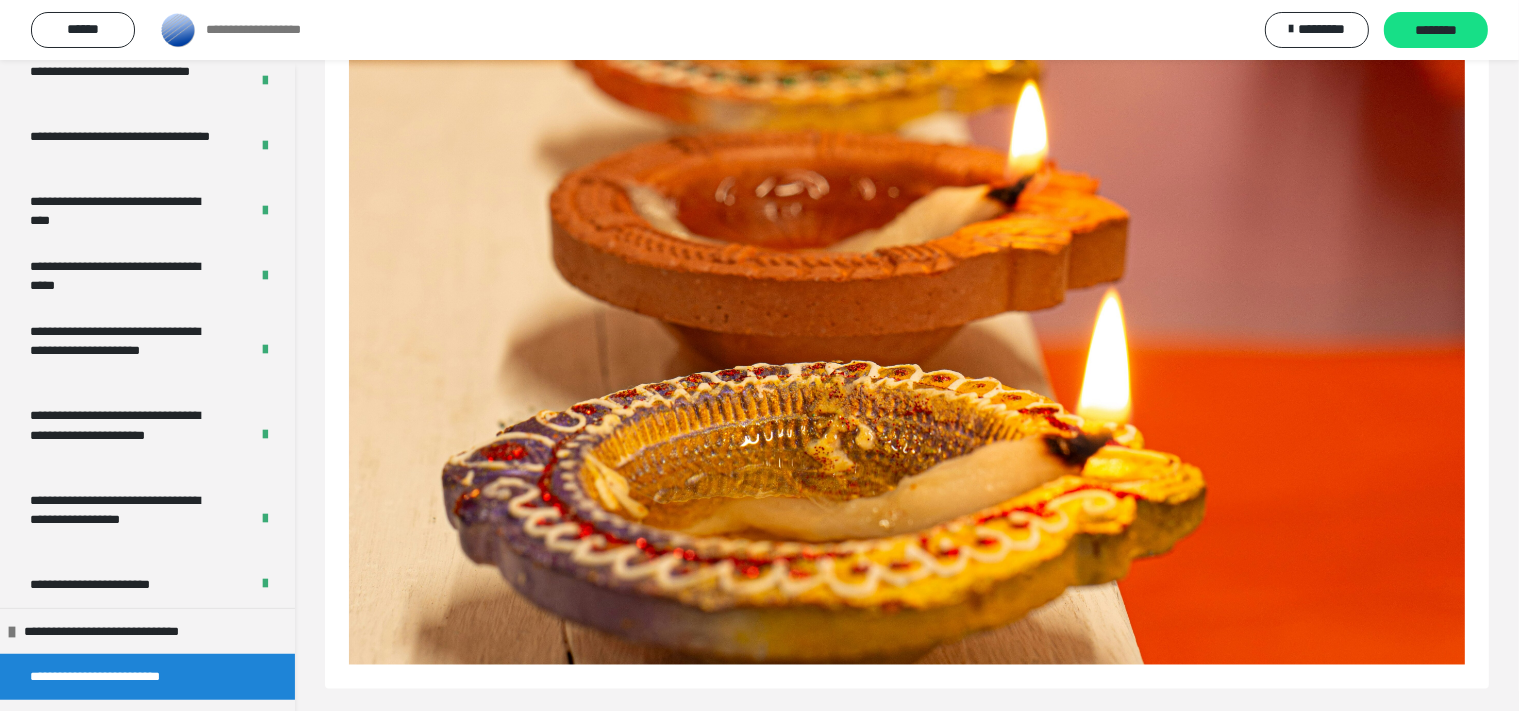 scroll, scrollTop: 3670, scrollLeft: 0, axis: vertical 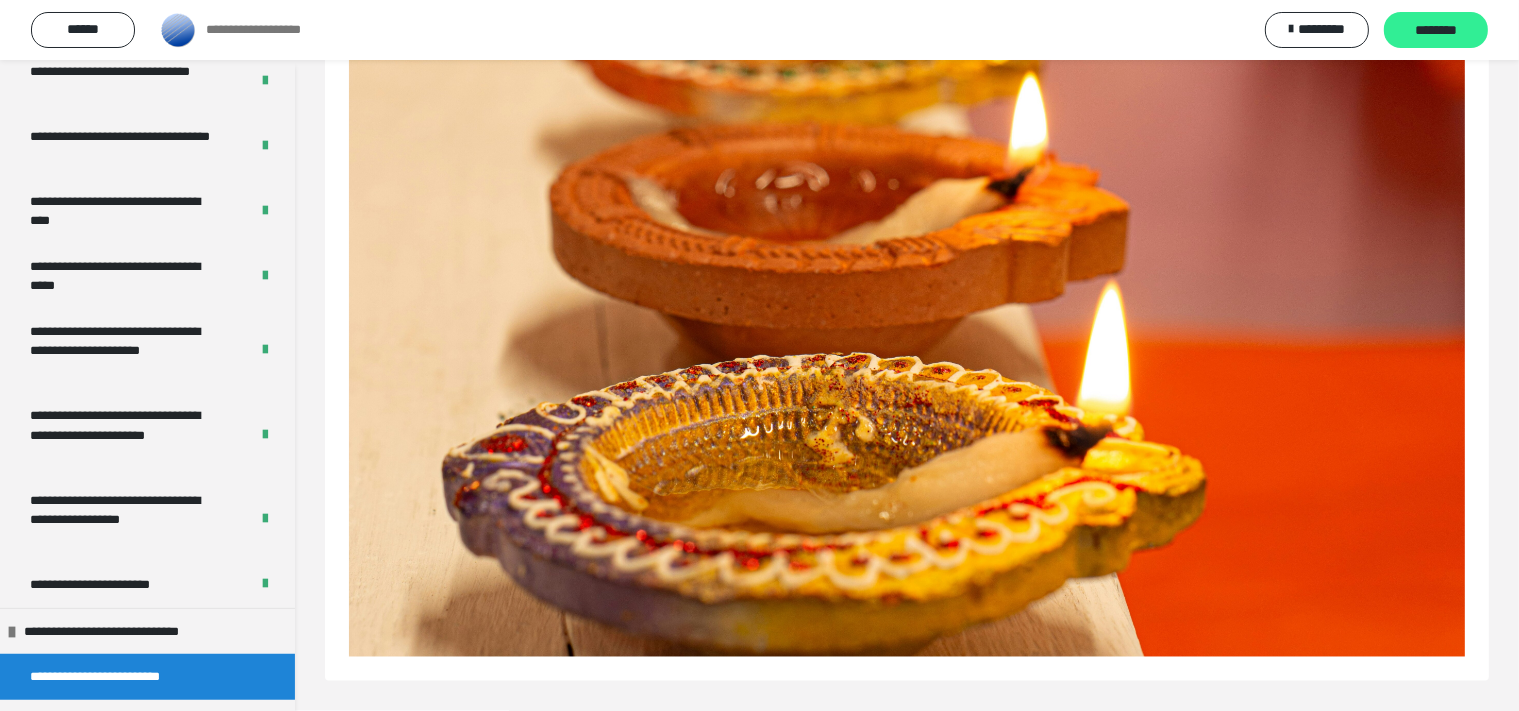 click on "********" at bounding box center [1436, 31] 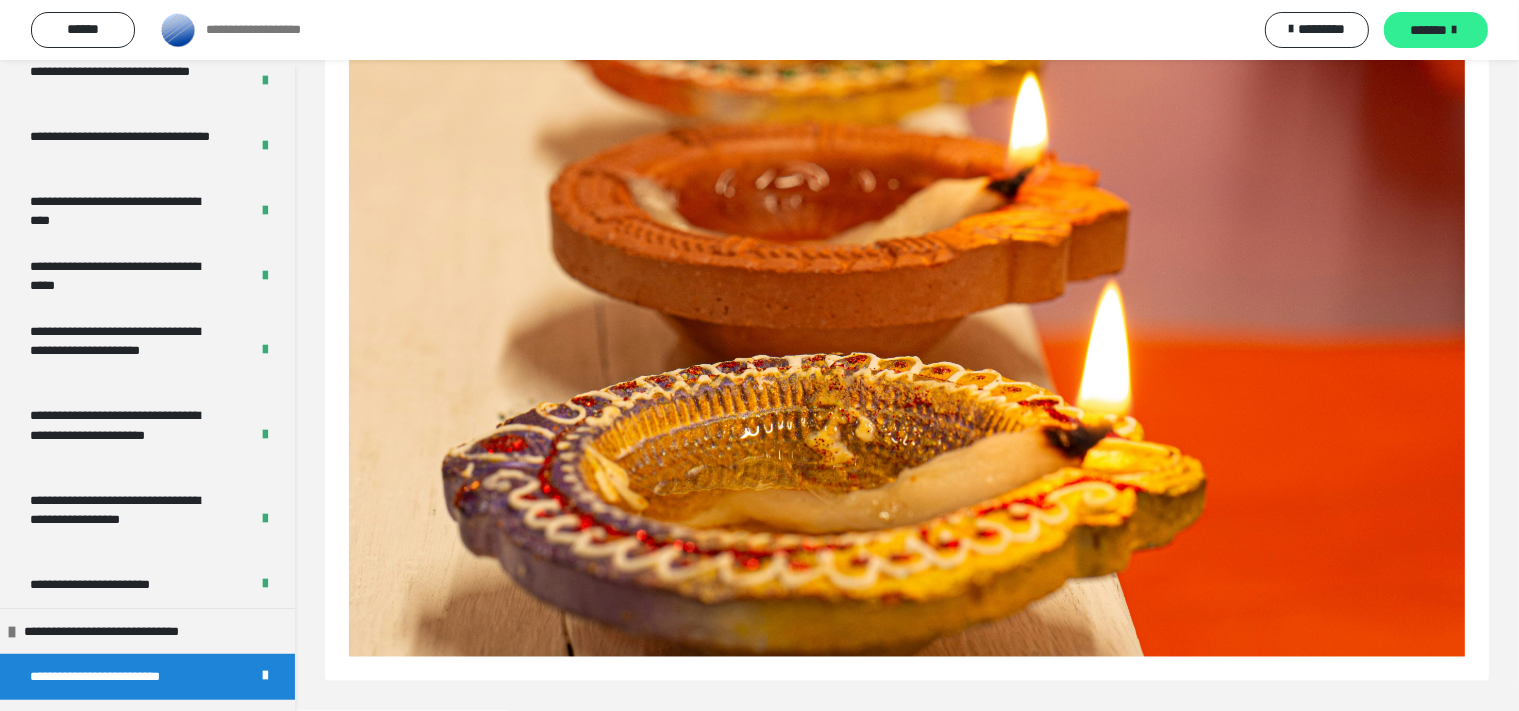 click on "*******" at bounding box center [1436, 30] 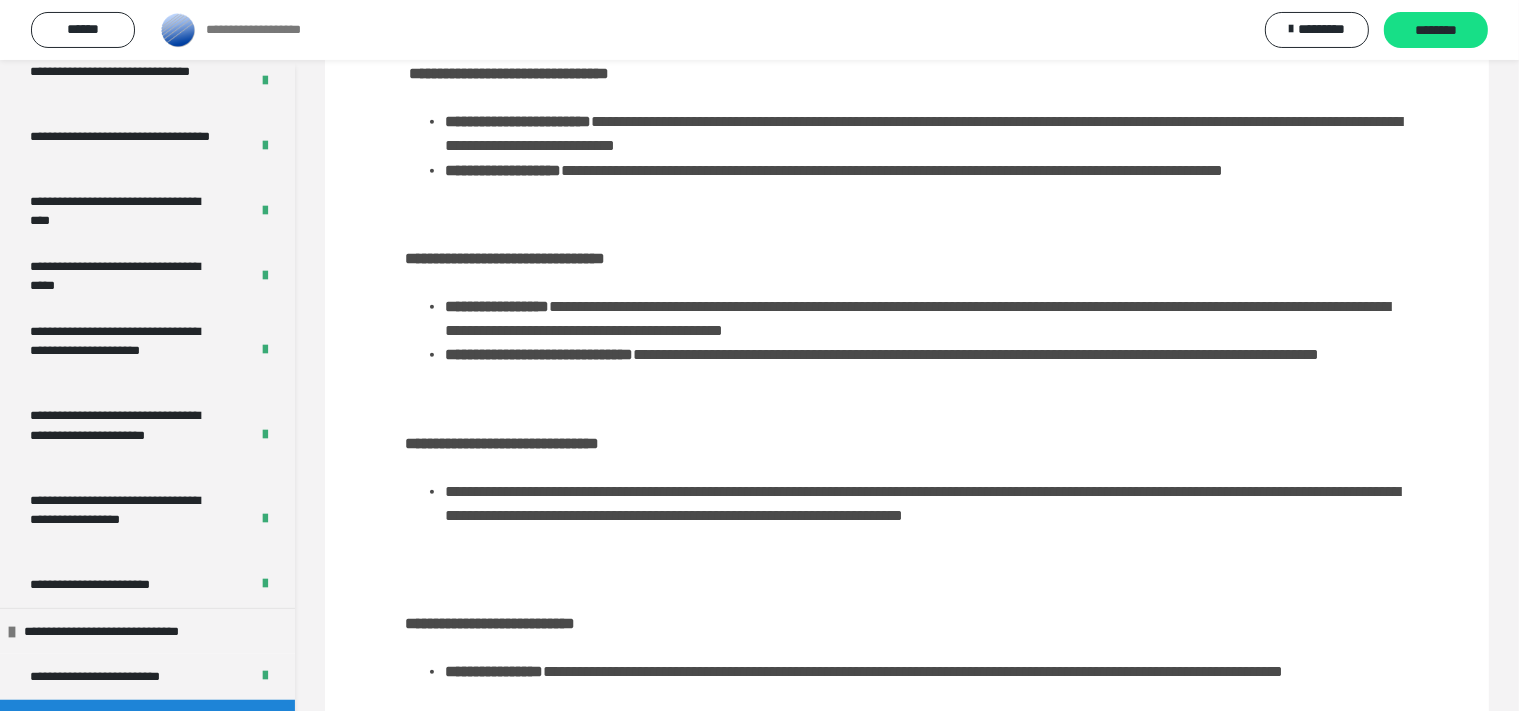 scroll, scrollTop: 1944, scrollLeft: 0, axis: vertical 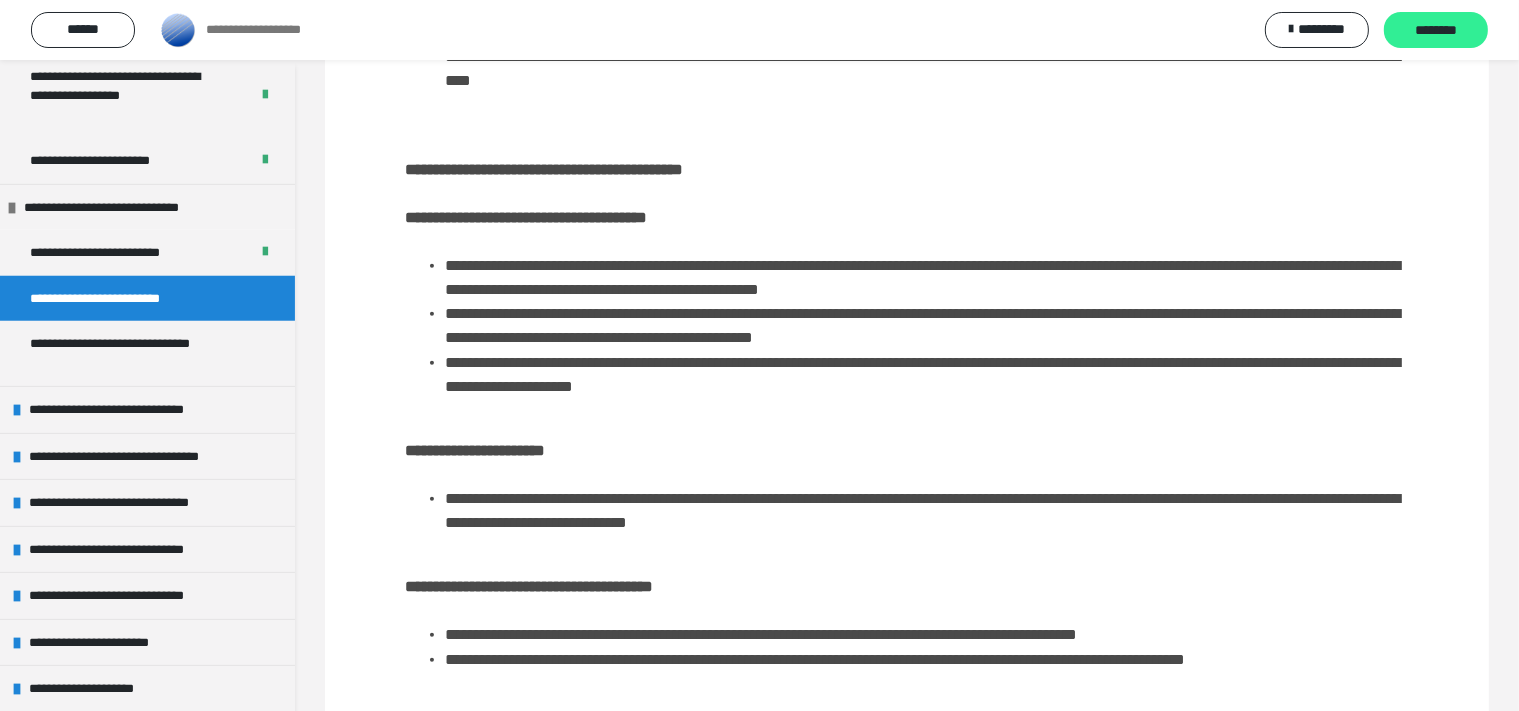 click on "********" at bounding box center [1436, 31] 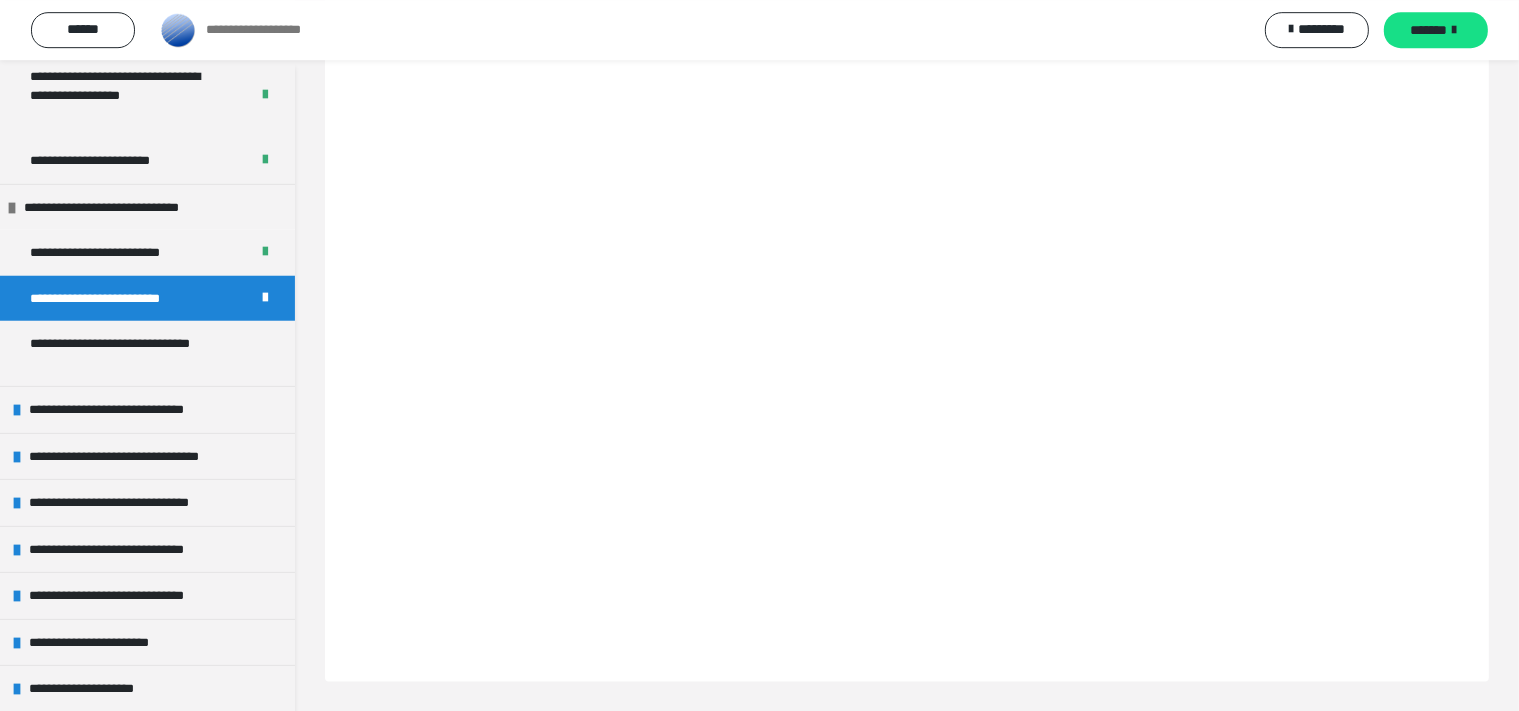 scroll, scrollTop: 3342, scrollLeft: 0, axis: vertical 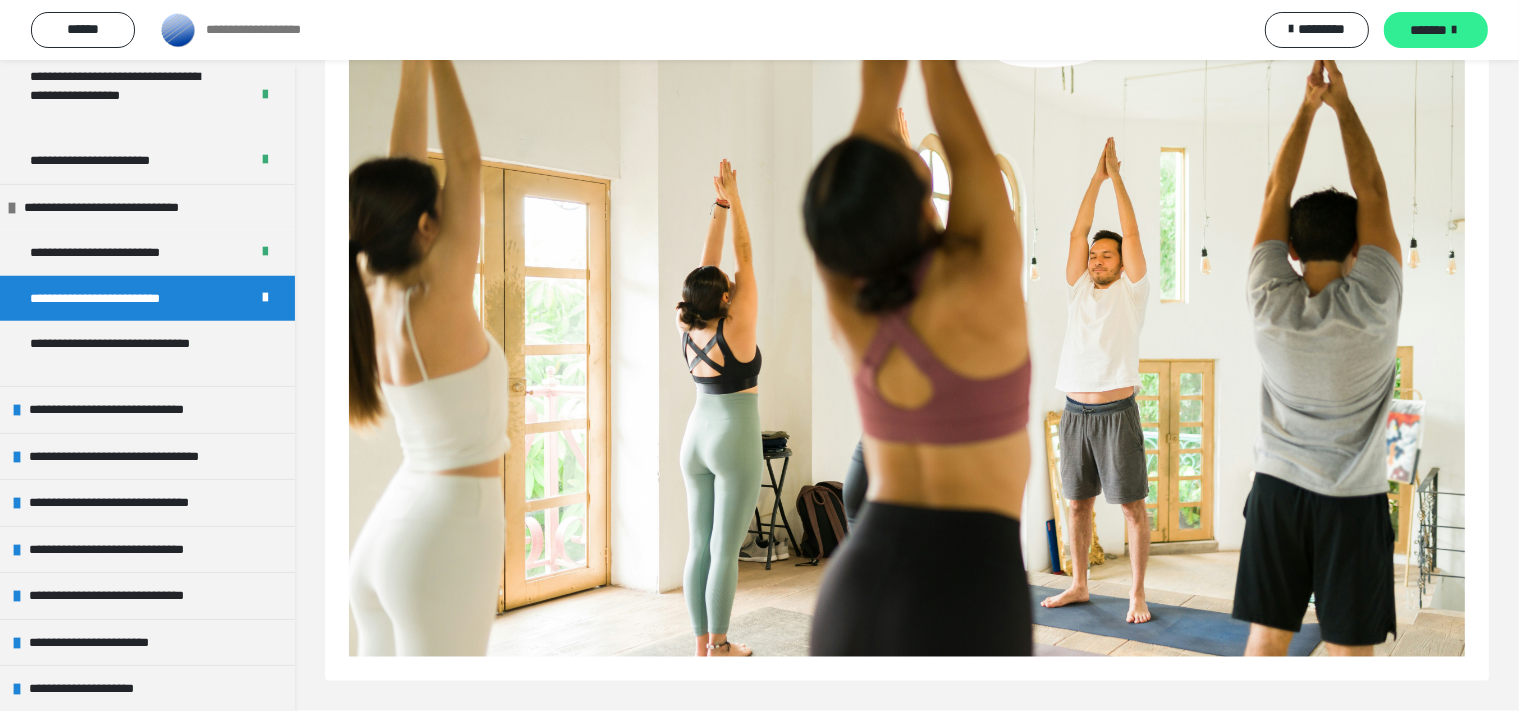 click on "*******" at bounding box center (1436, 30) 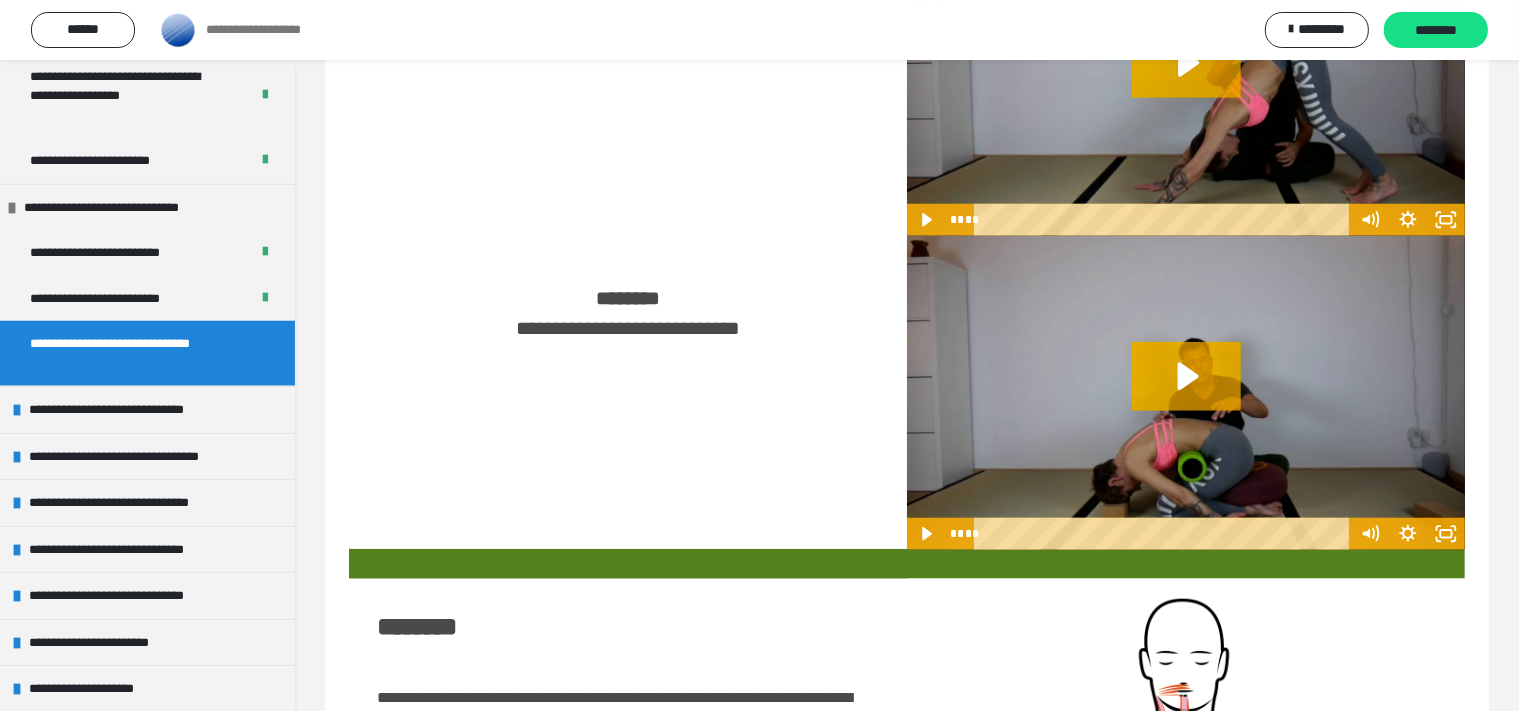 scroll, scrollTop: 1642, scrollLeft: 0, axis: vertical 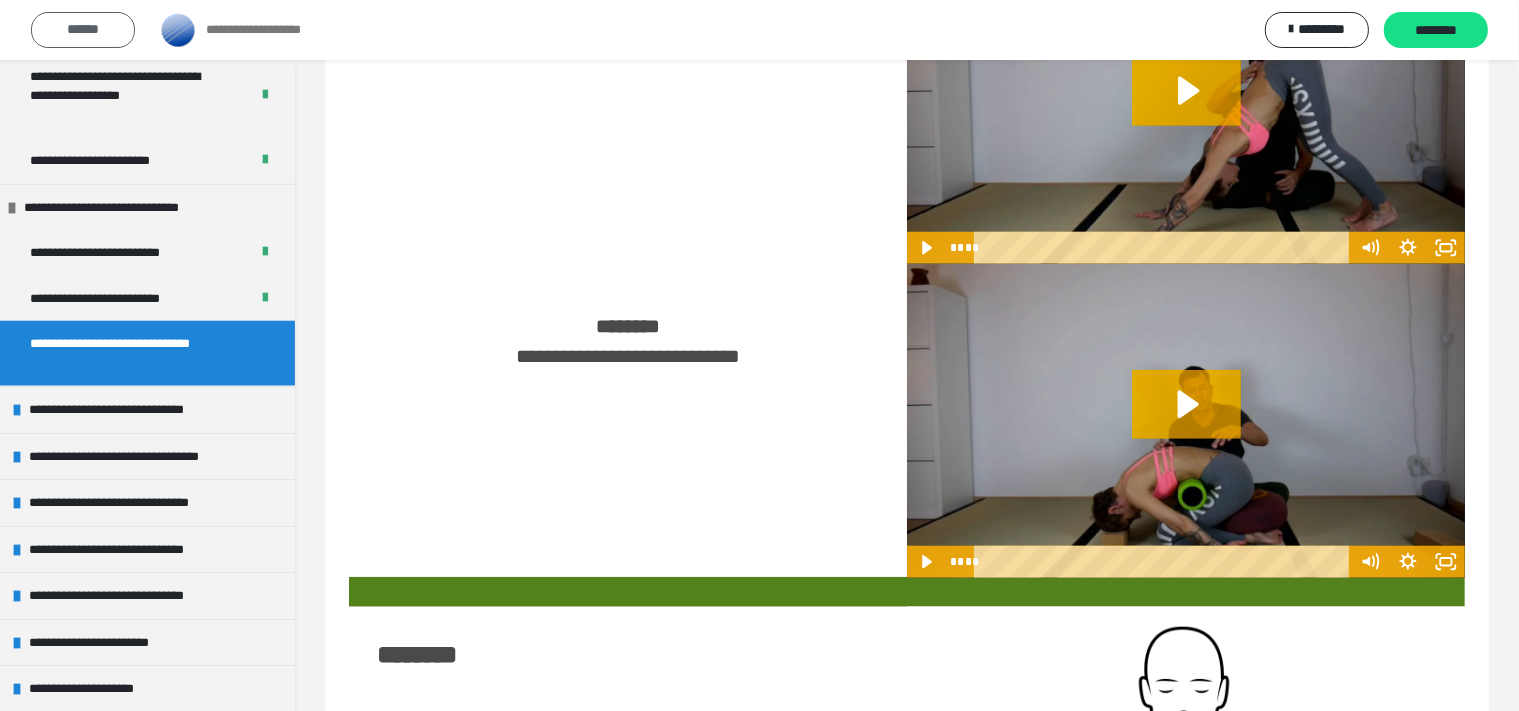 click on "******" at bounding box center [83, 29] 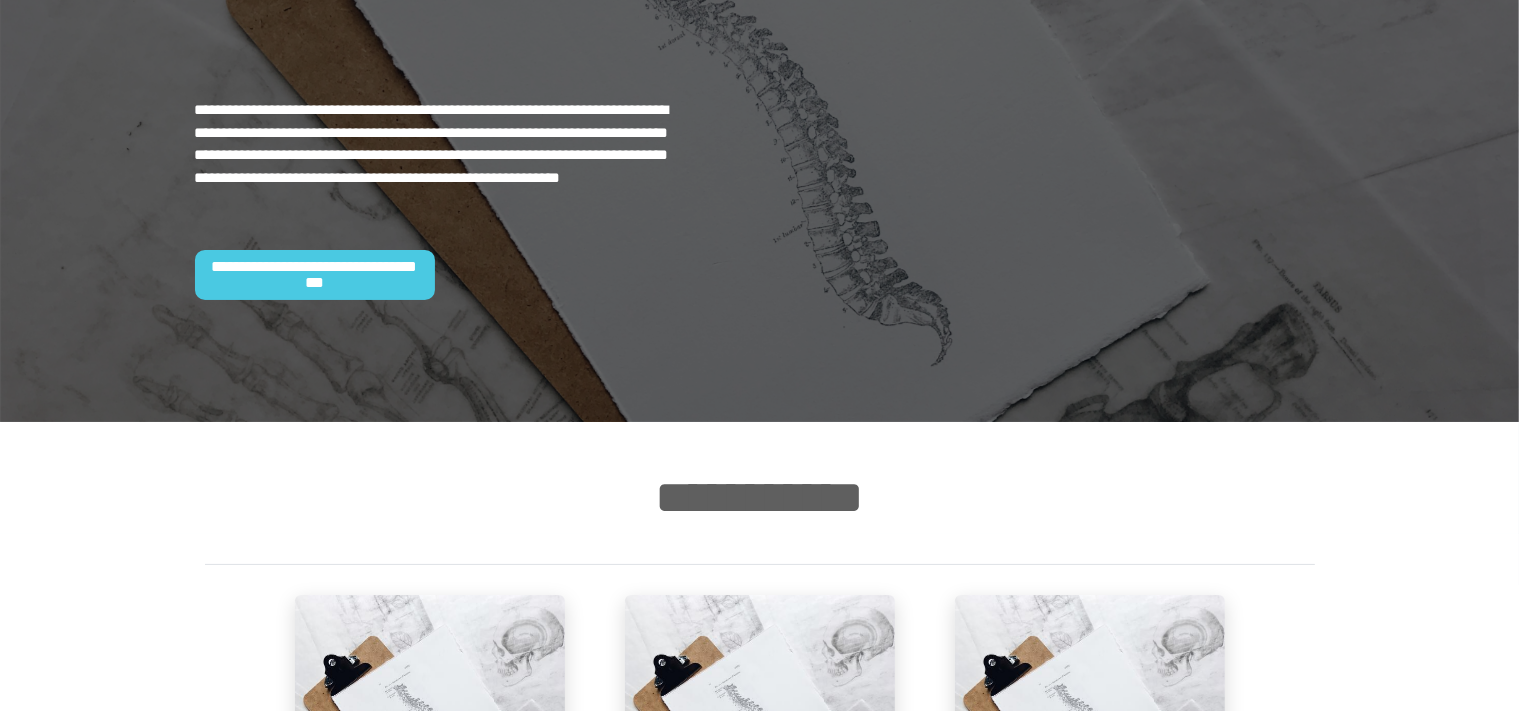 scroll, scrollTop: 75, scrollLeft: 0, axis: vertical 